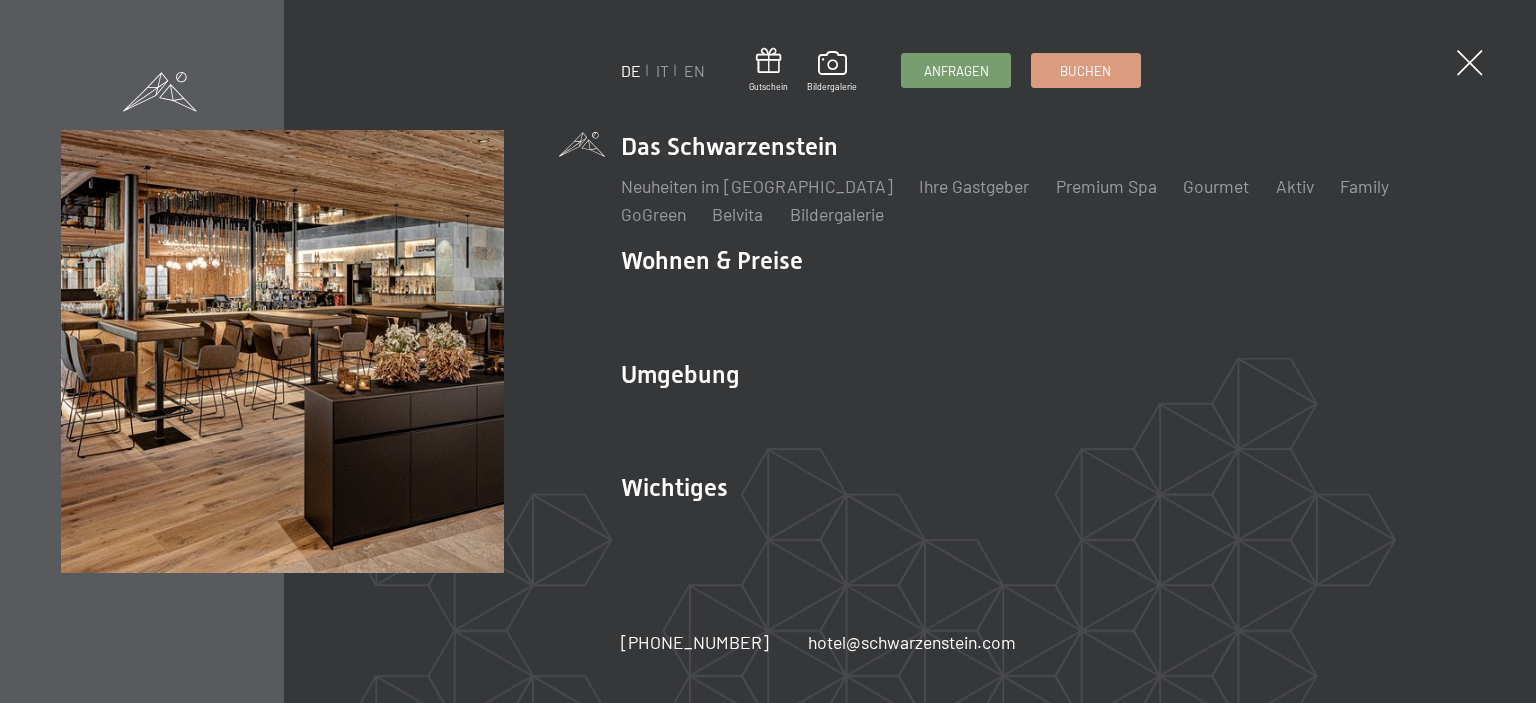 scroll, scrollTop: 0, scrollLeft: 0, axis: both 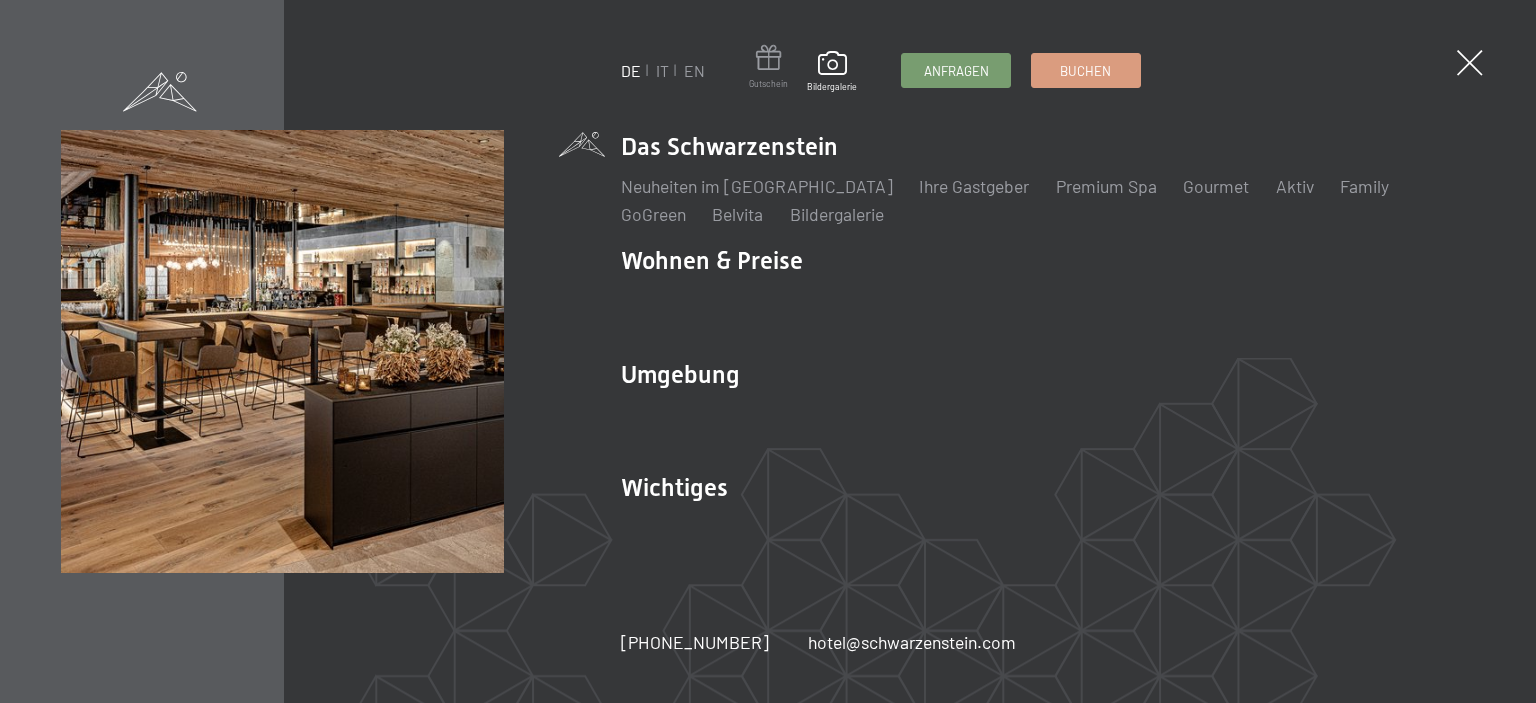 click at bounding box center [768, 61] 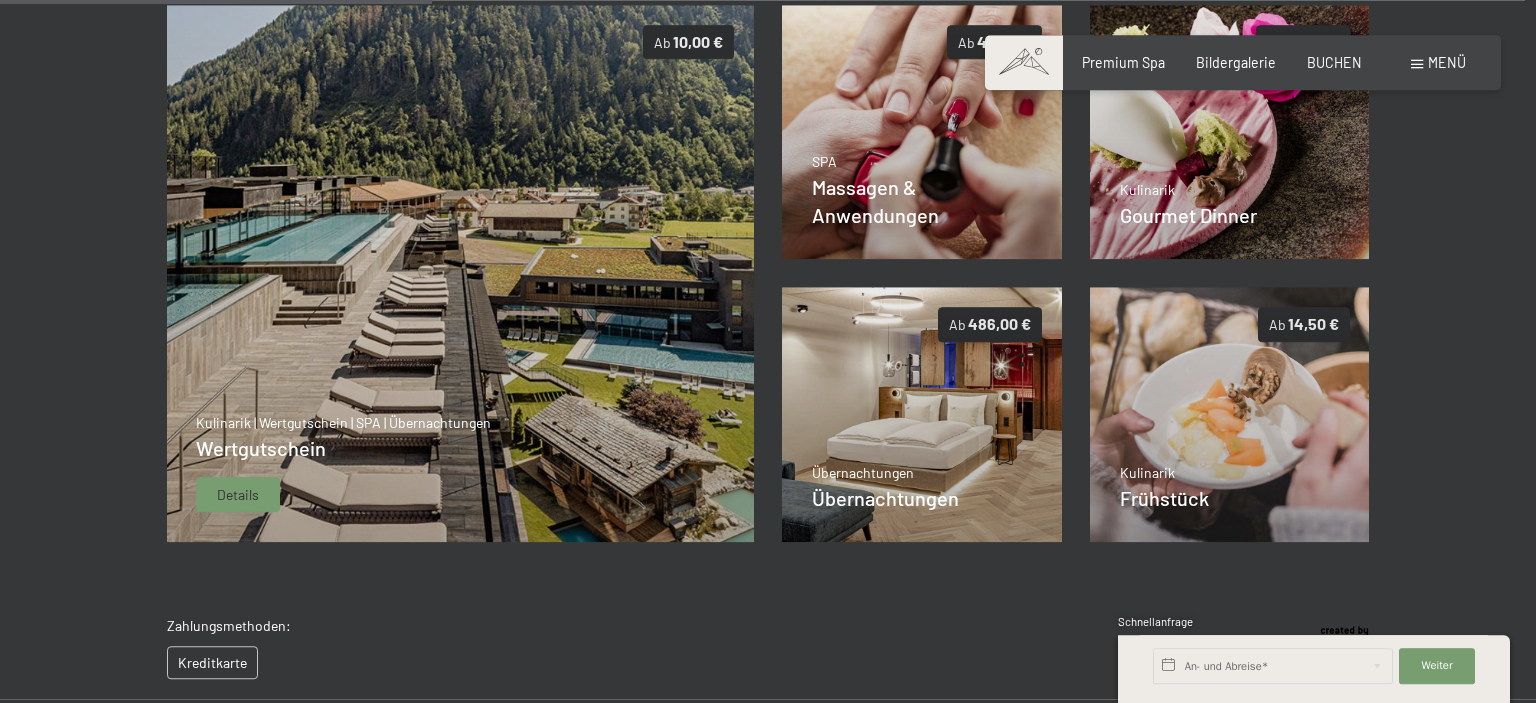 scroll, scrollTop: 462, scrollLeft: 0, axis: vertical 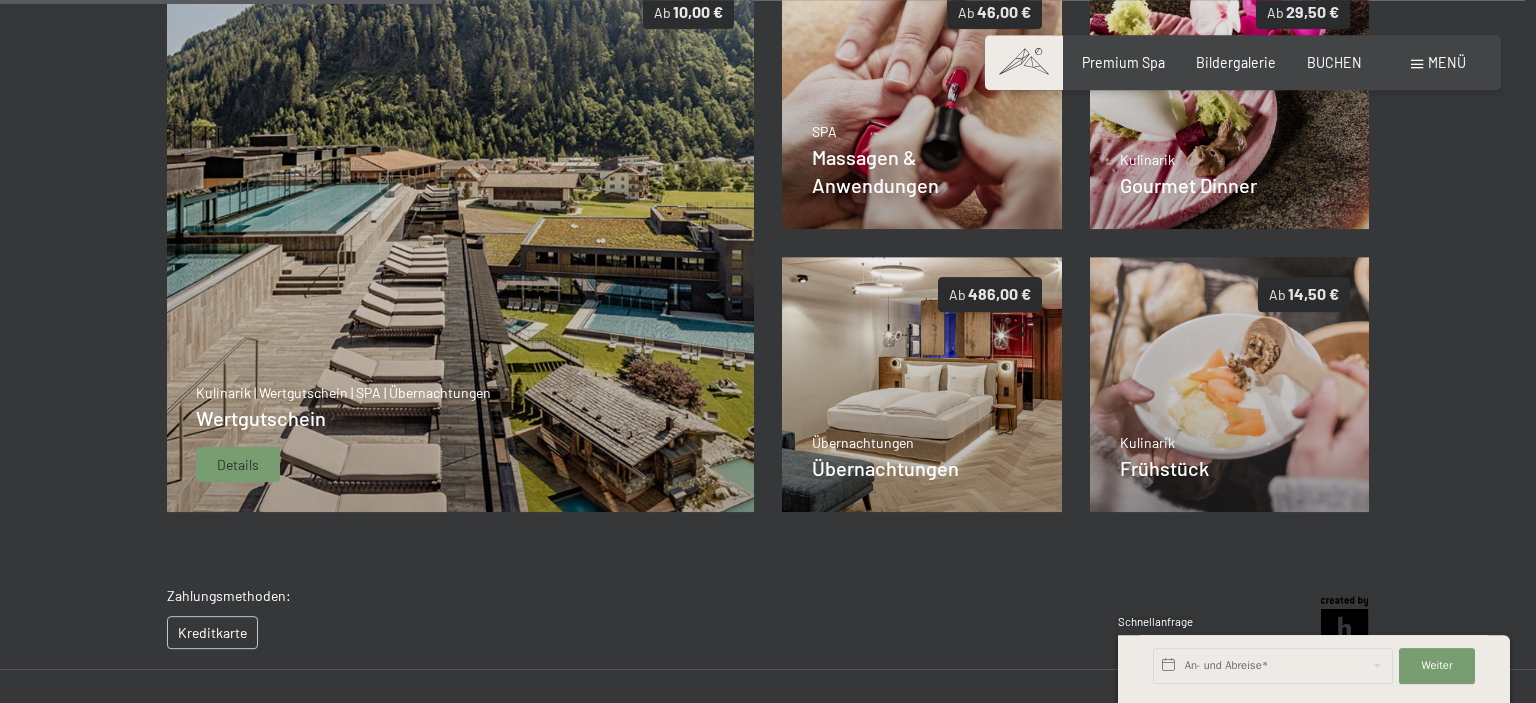 click at bounding box center [460, 244] 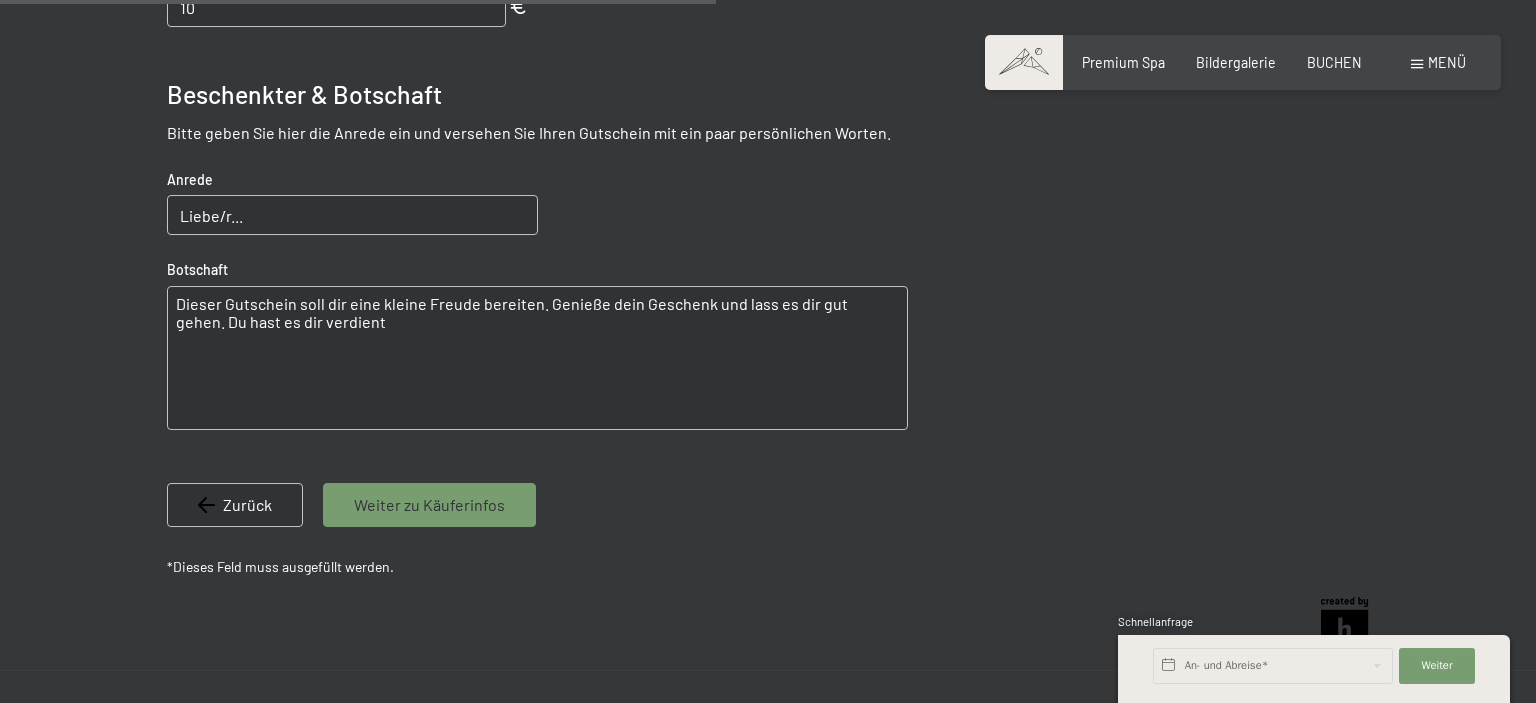 scroll, scrollTop: 1029, scrollLeft: 0, axis: vertical 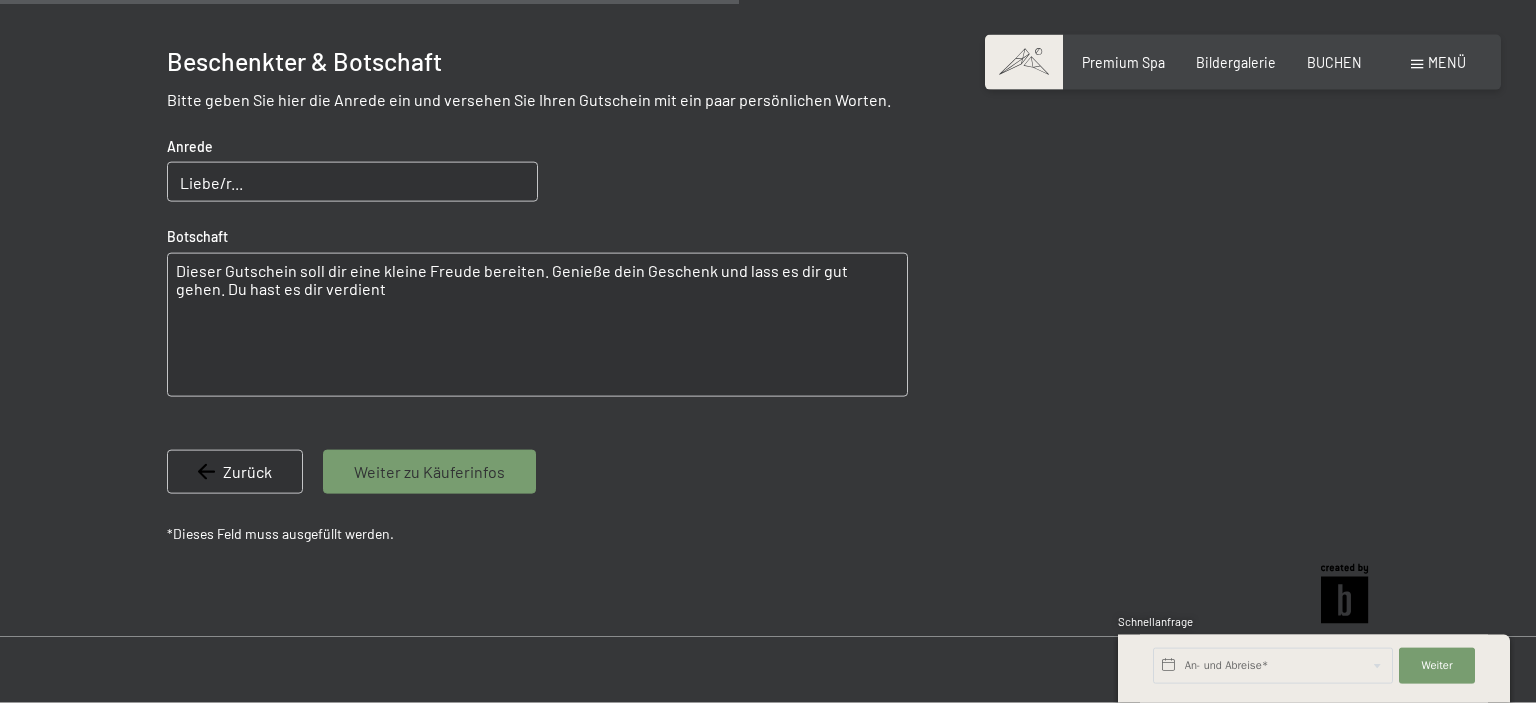 click on "Weiter zu Käuferinfos" at bounding box center [429, 472] 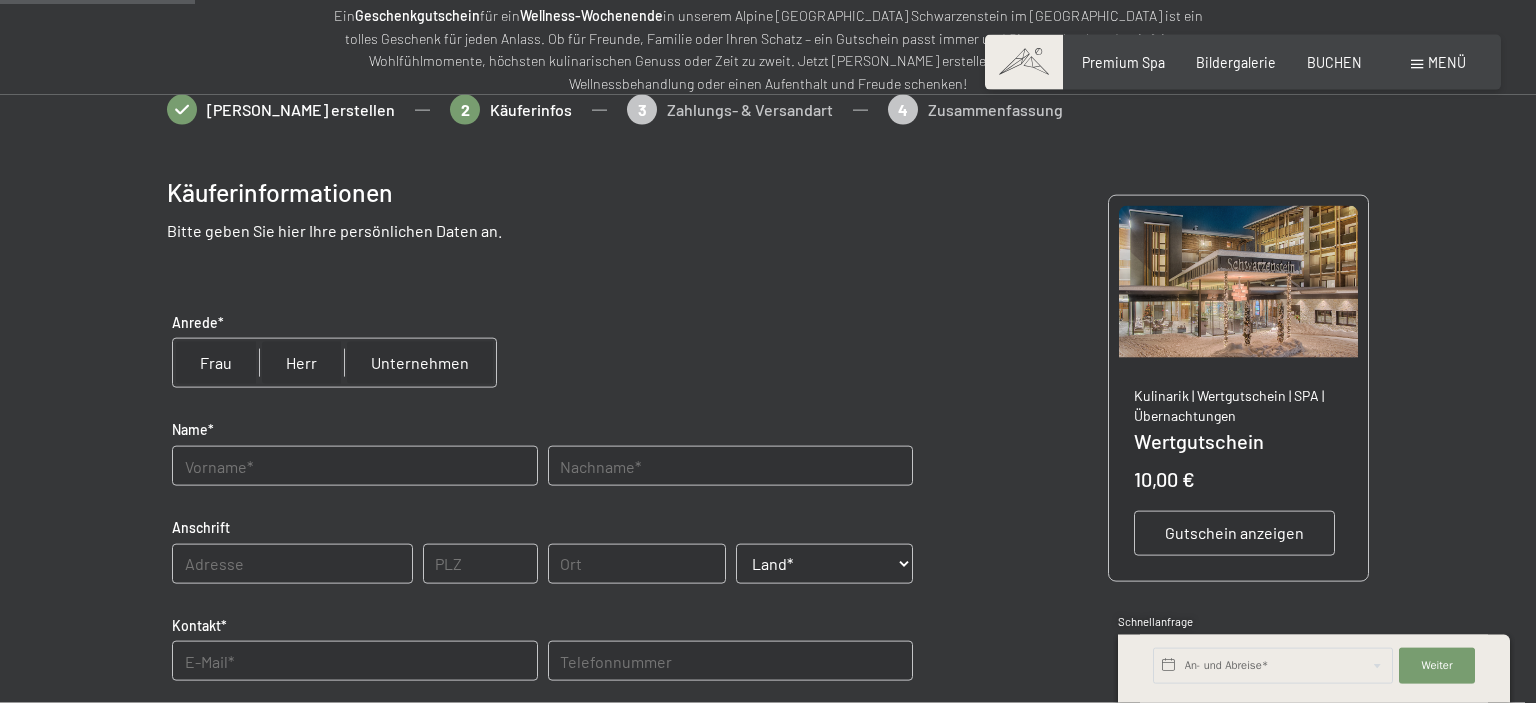 scroll, scrollTop: 243, scrollLeft: 0, axis: vertical 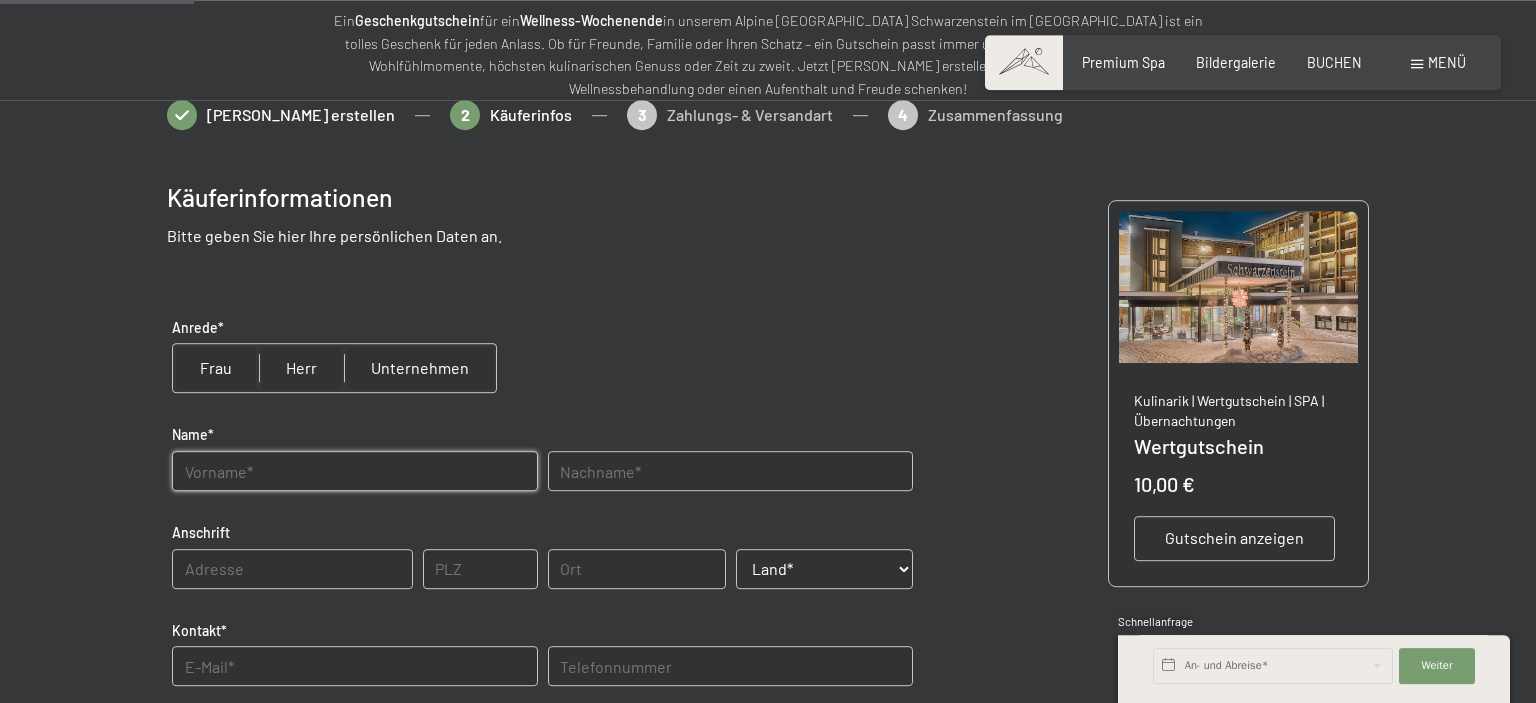 click at bounding box center [354, 471] 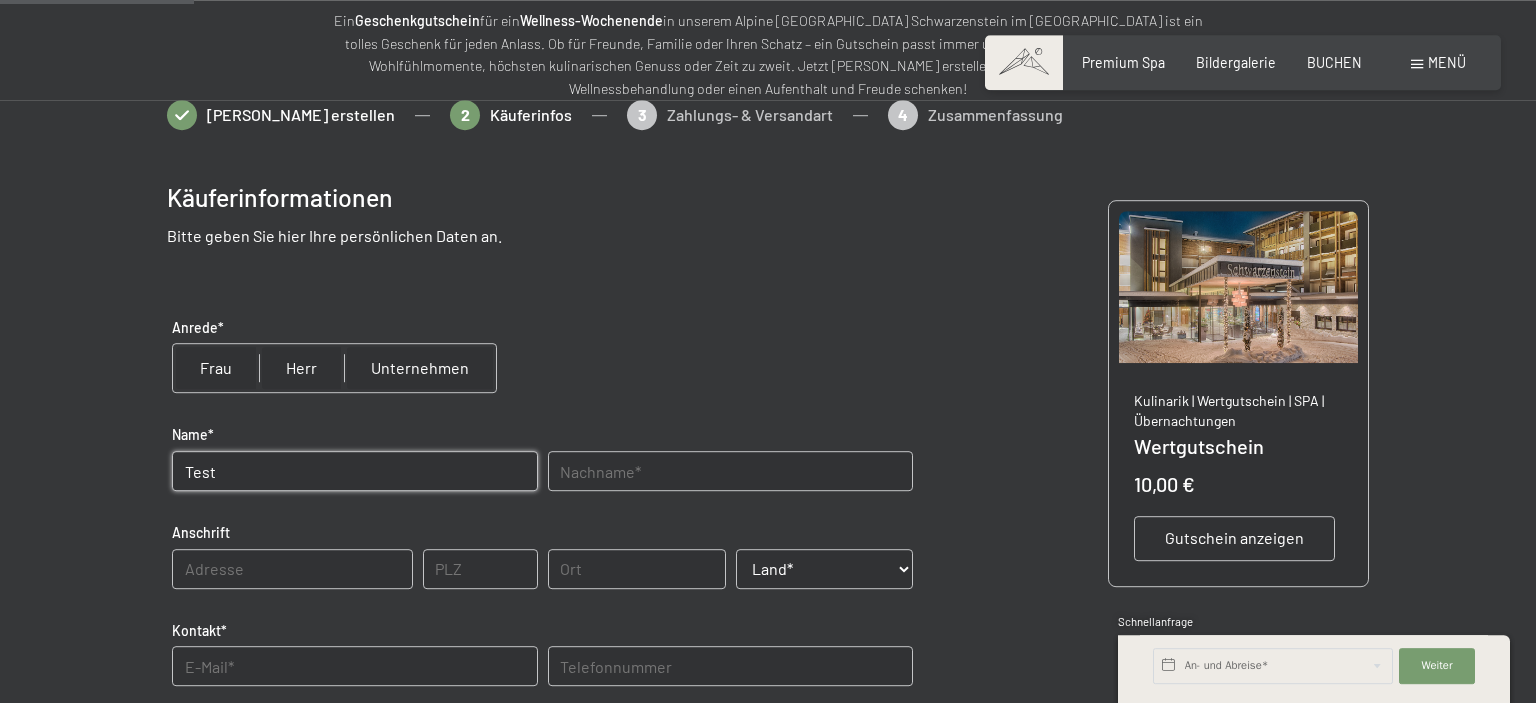 type on "Test" 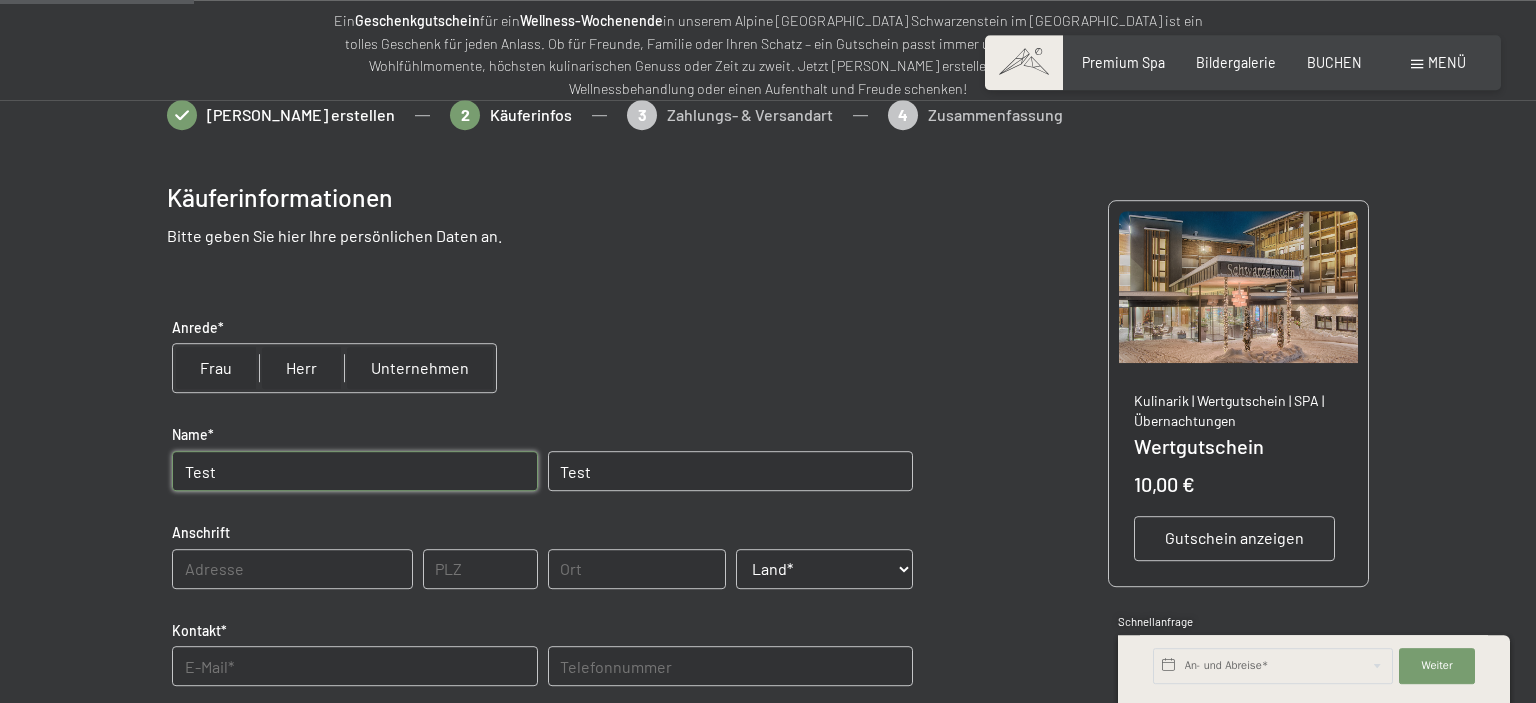 type on "Test" 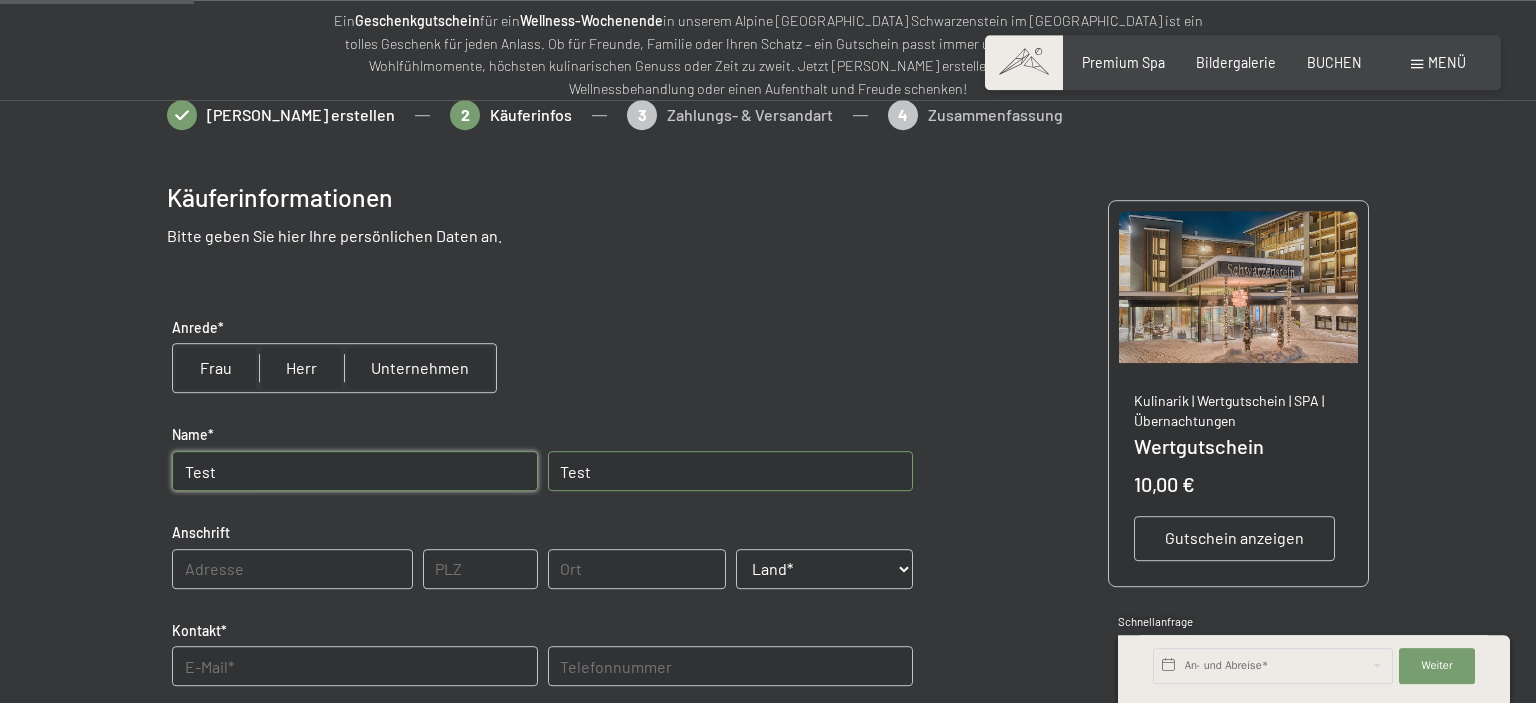 click at bounding box center (216, 368) 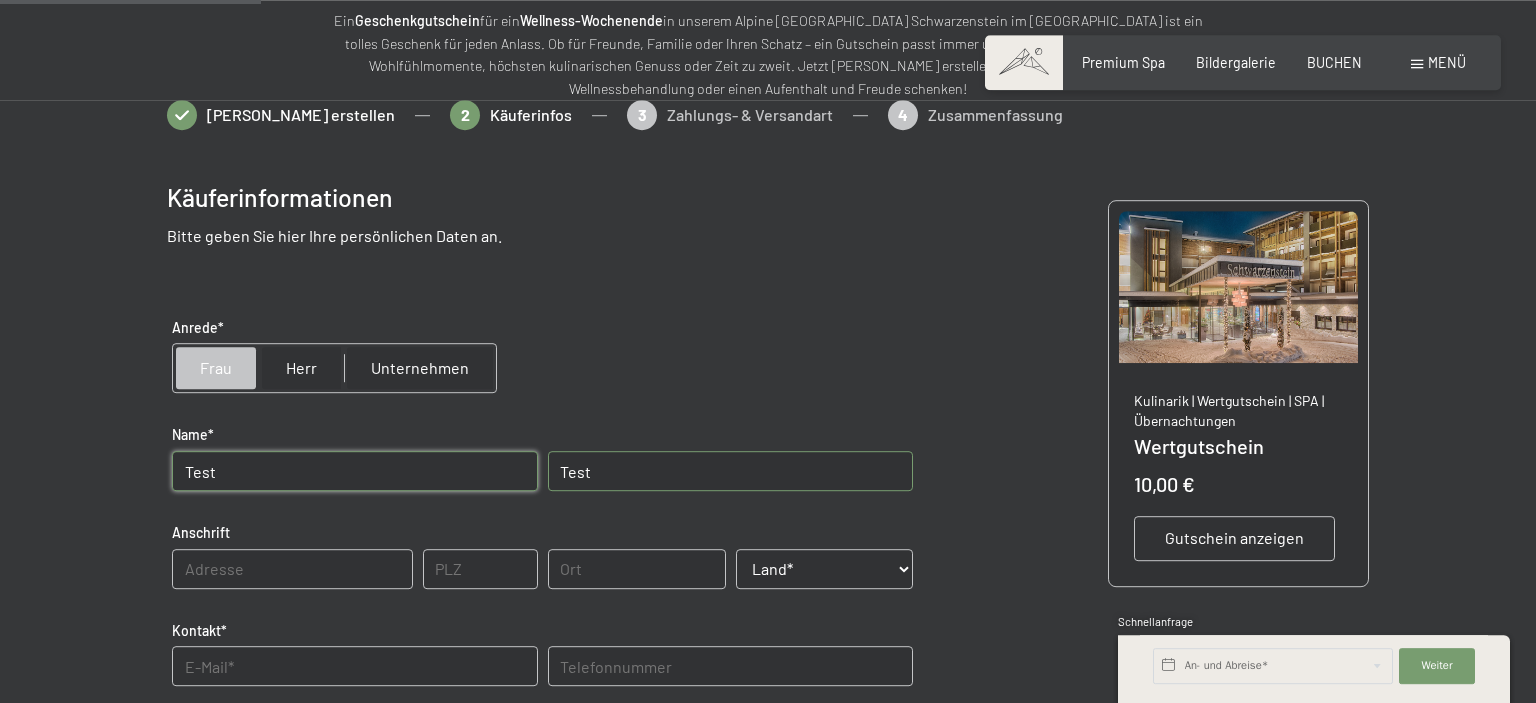 scroll, scrollTop: 374, scrollLeft: 0, axis: vertical 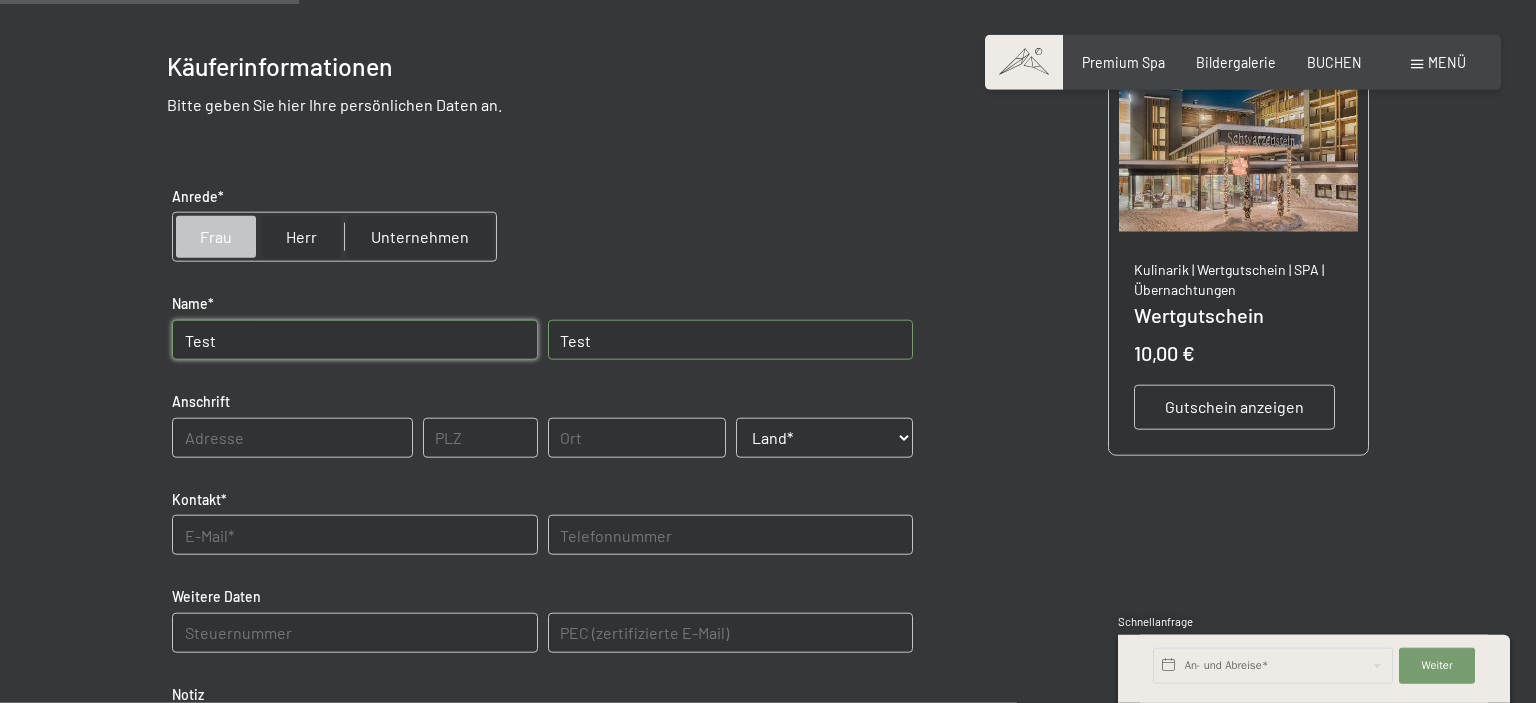 click on "Land* Österreich Frankreich Deutschland Italien Schweiz ------------------------------------ Afghanistan Albanien Algerien Amerikanisch-Samoa Andorra Angola Anguilla Antarktis Antigua und Barbuda Argentinien Armenien Aruba Australien Aserbaidschan Bahamas Bahrain Bangladesch Barbados Belarus Belgien Belize Benin Bermuda Bhutan Bolivien Bosnien und Herzegowina Botswana Bouvetinsel Brasilien Britisches Territorium im Indischen Ozean Brunei Darussalam Bulgarien Burkina Faso Burundi Kambodscha Kamerun Kanada Kap Verde Kaimaninseln Zentralafrikanische Republik Tschad Chile China Weihnachtsinsel Kokosinseln Kolumbien Komoren Republik Kongo Kongo Cookinseln Costa Rica Elfenbeinküste Kroatien Kuba Zypern Tschechische Republik Dänemark Dschibuti Dominica Dominikanische Republik Ecuador Ägypten El Salvador Äquatorialguinea Eritrea Estland Äthiopien Falklandinseln Färöer Fidschi Finnland Französisch-Guayana Französisch-Polynesien Französische Süd- und Antarktisgebiete Gabun Gambia Georgien Ghana Gibraltar" at bounding box center [825, 438] 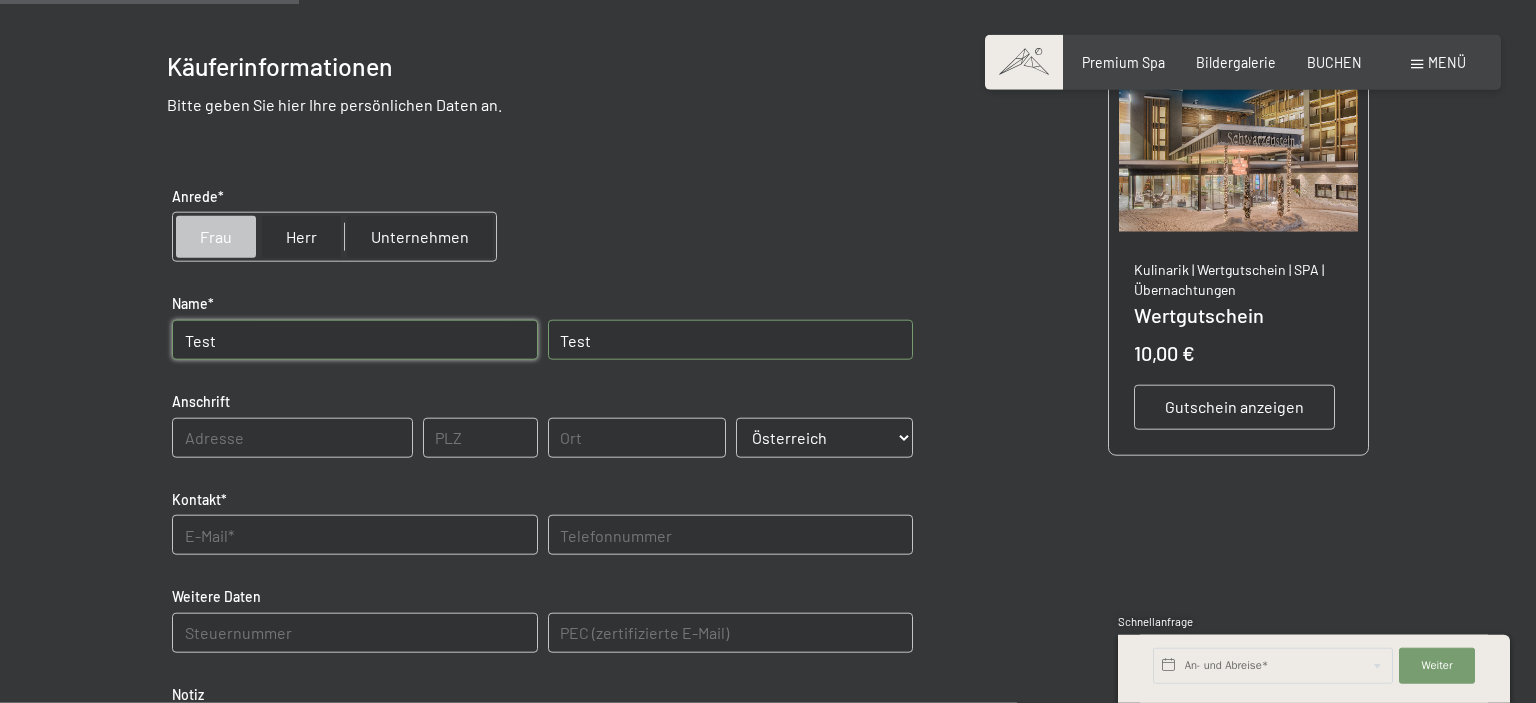 click on "[GEOGRAPHIC_DATA]" 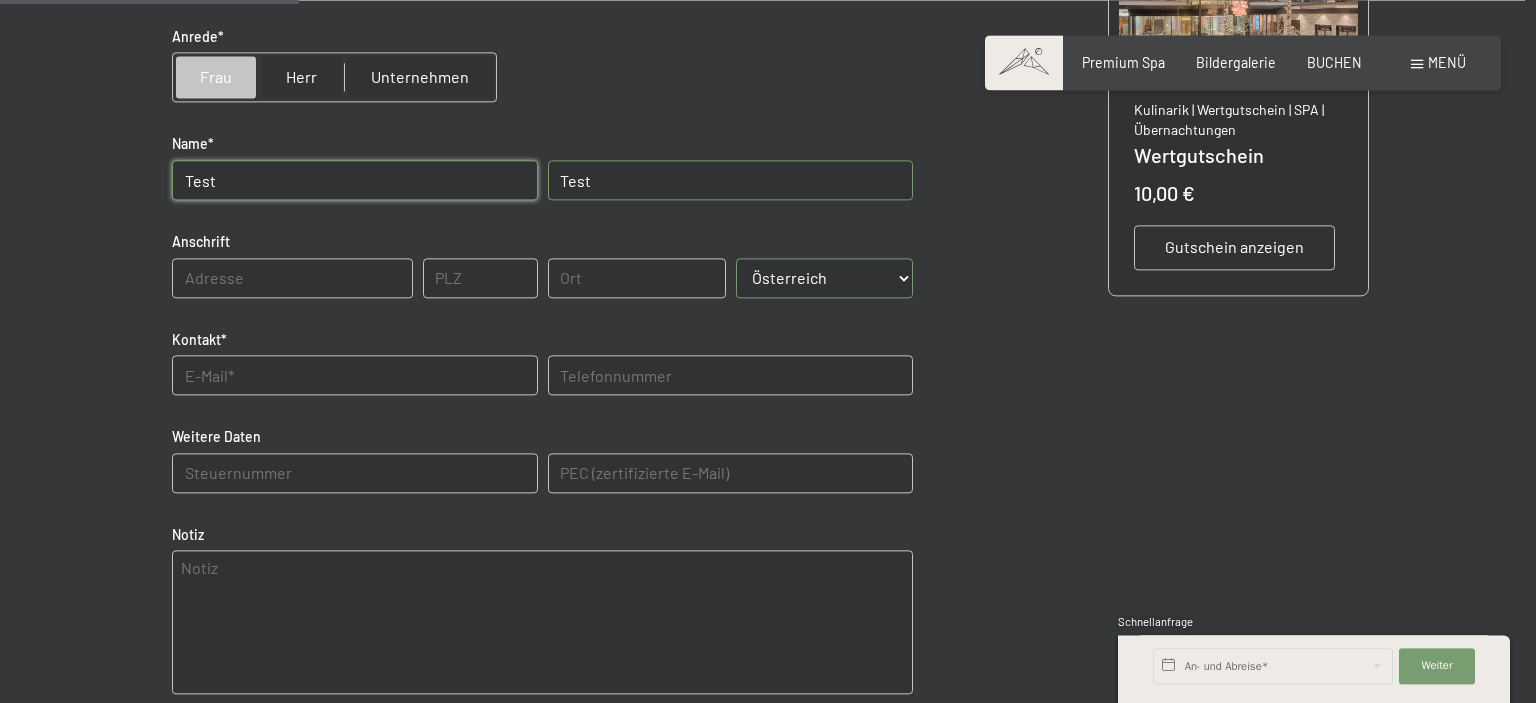 scroll, scrollTop: 535, scrollLeft: 0, axis: vertical 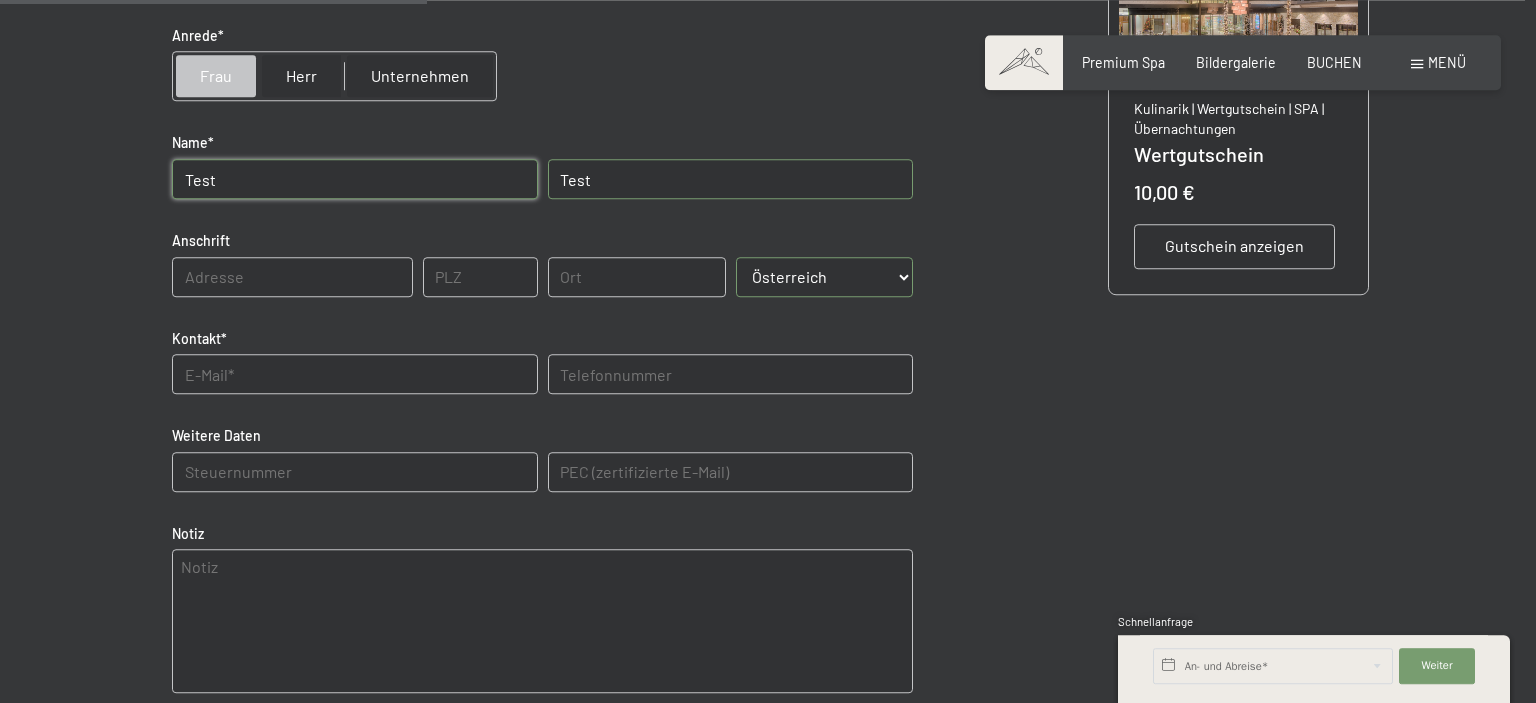 click at bounding box center (354, 374) 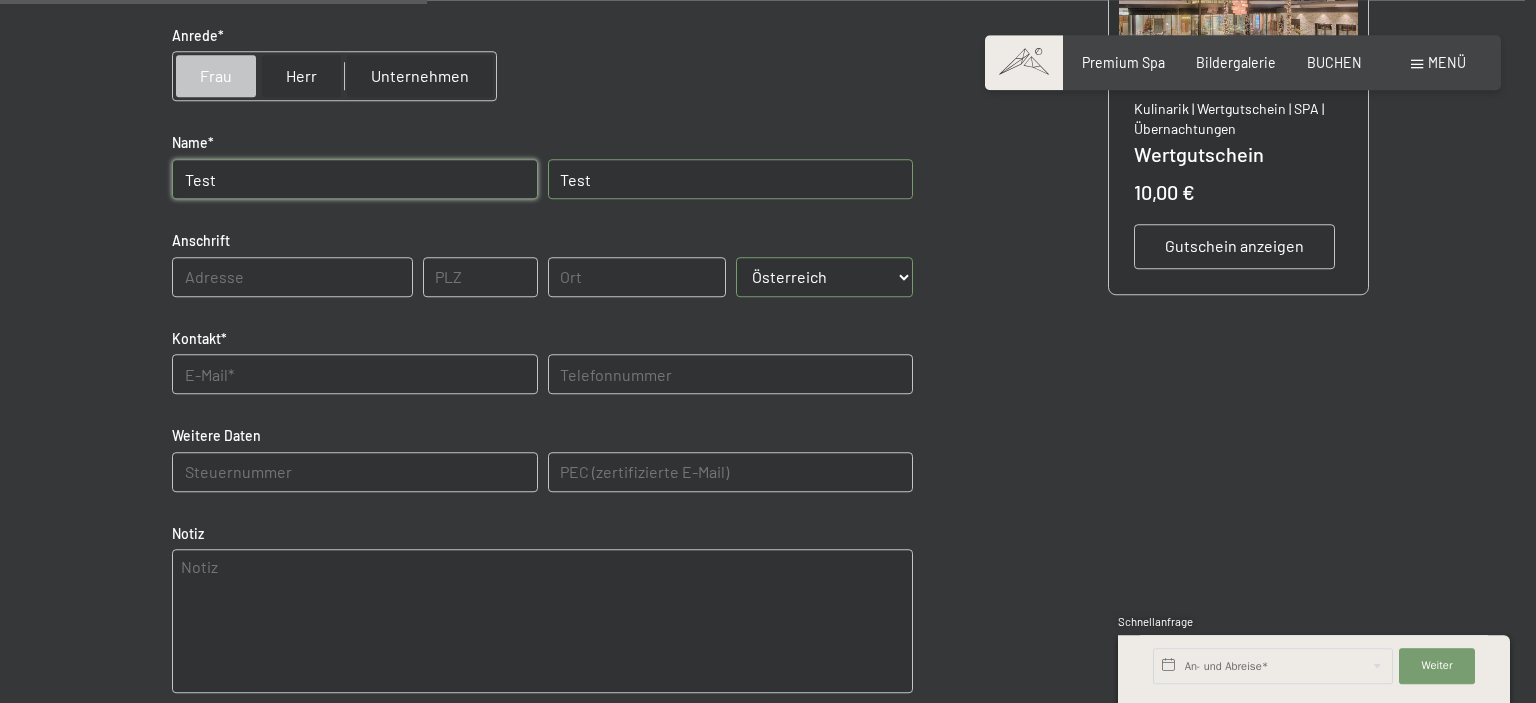 type on "s" 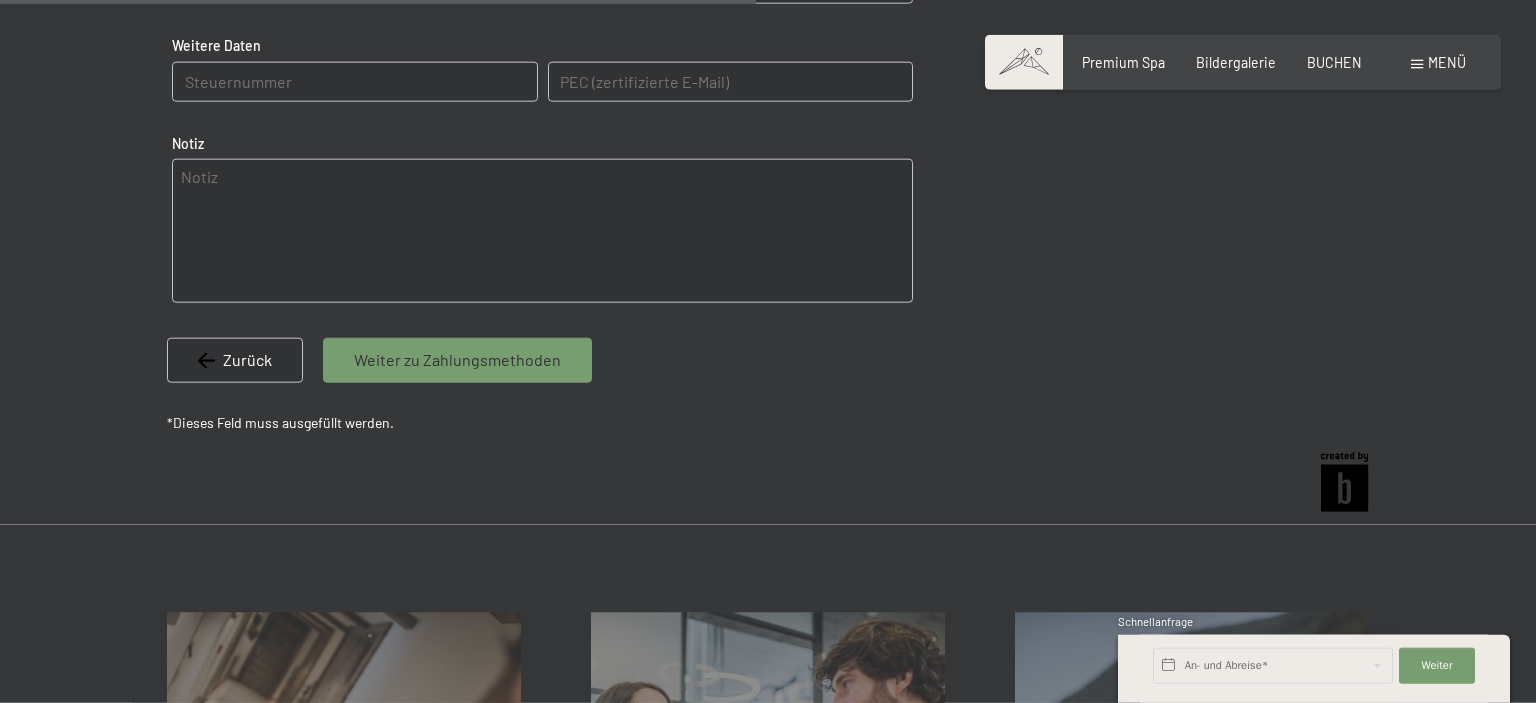 scroll, scrollTop: 947, scrollLeft: 0, axis: vertical 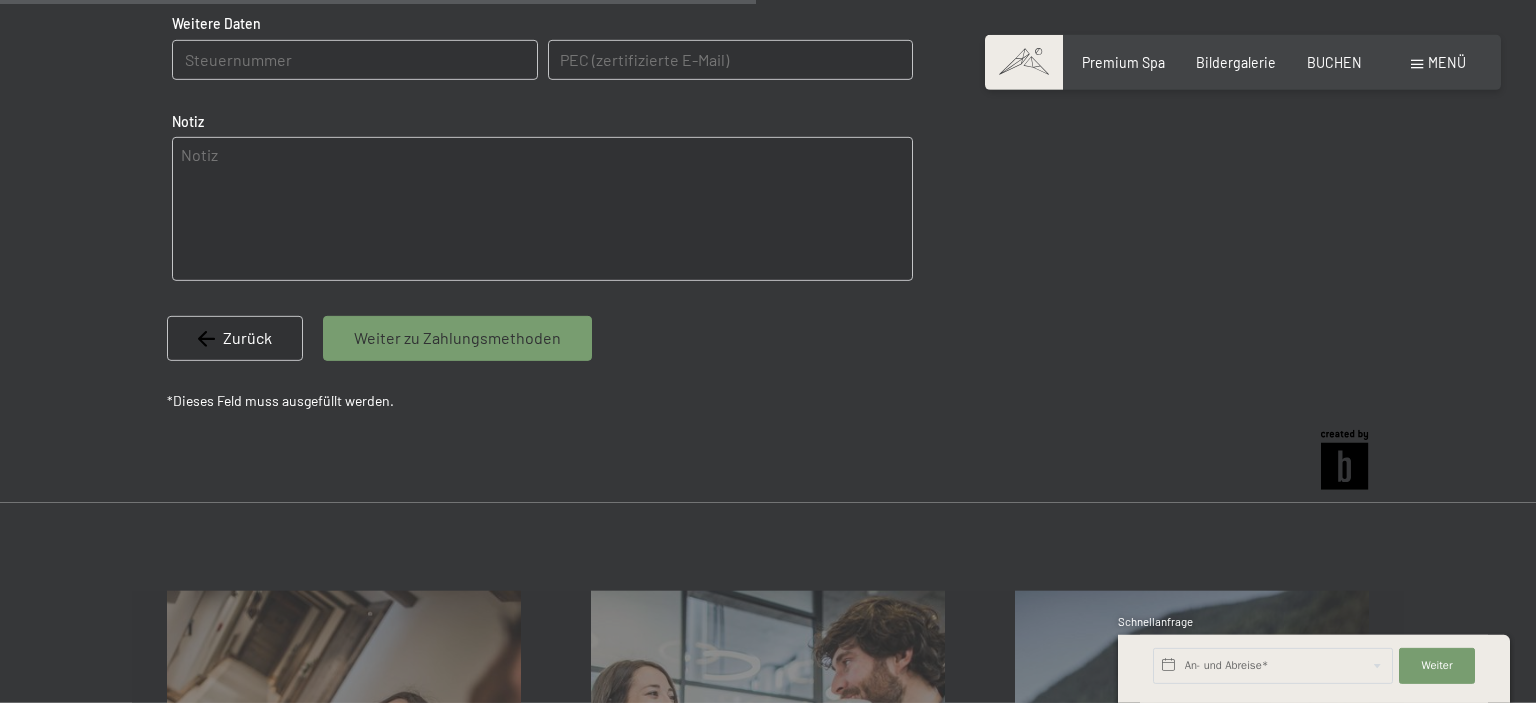 type on "[EMAIL_ADDRESS][DOMAIN_NAME]" 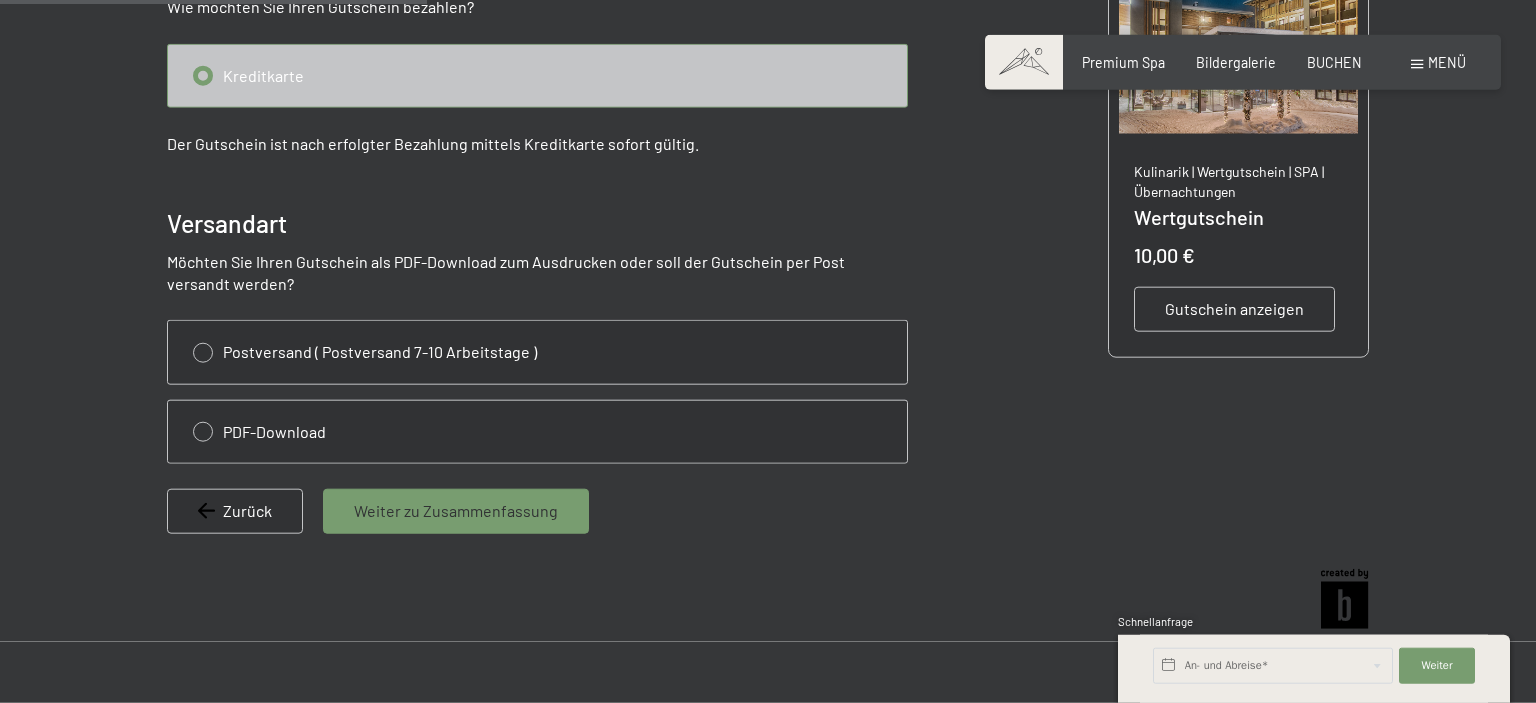 scroll, scrollTop: 367, scrollLeft: 0, axis: vertical 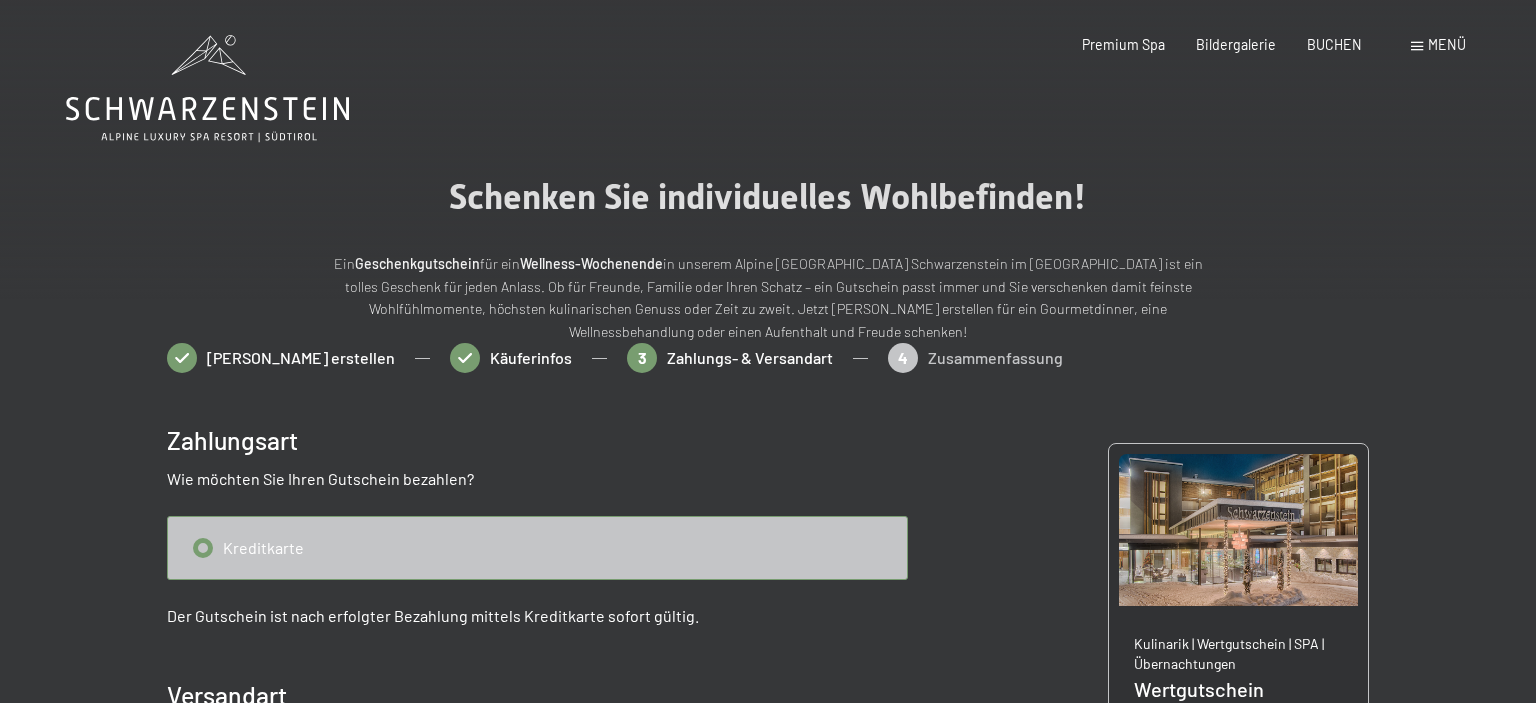 click on "[PERSON_NAME] erstellen" at bounding box center (301, 358) 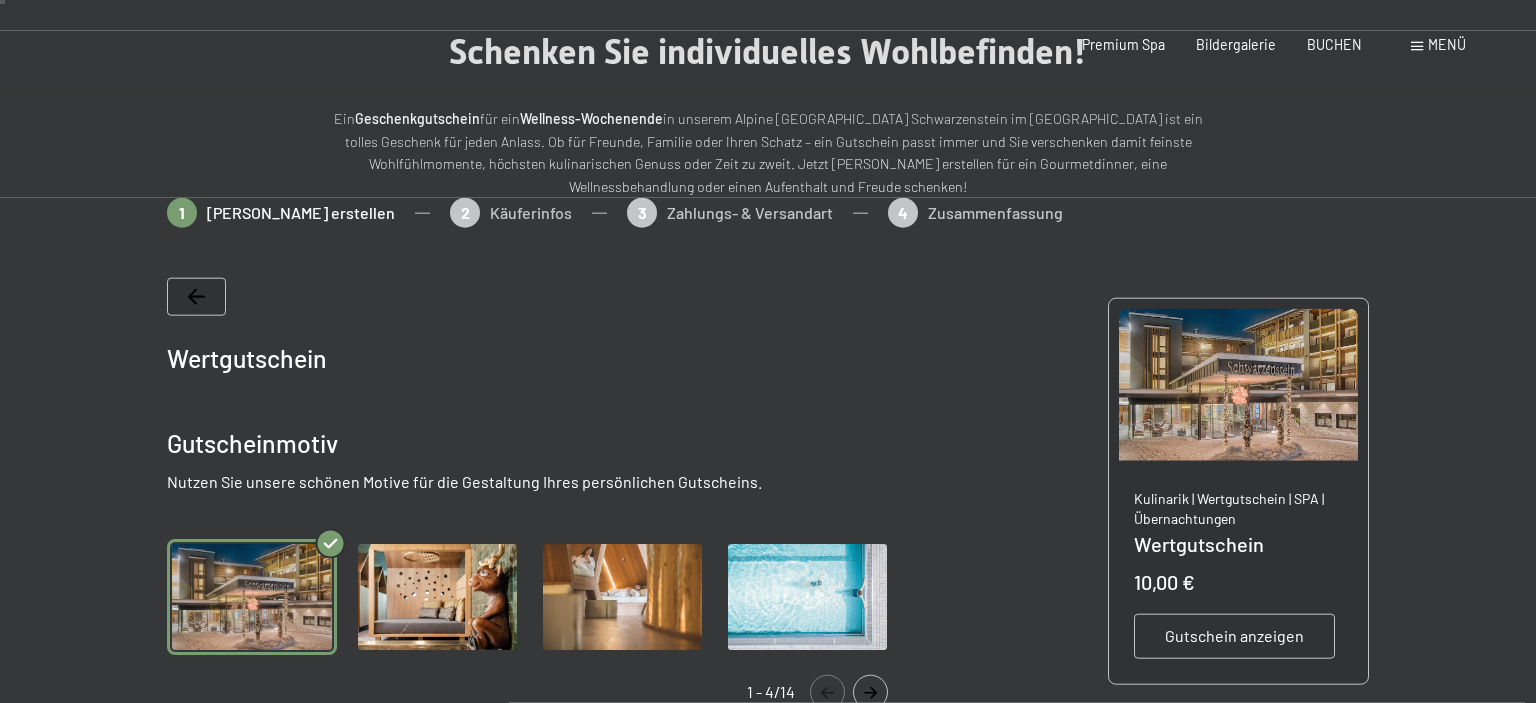 scroll, scrollTop: 149, scrollLeft: 0, axis: vertical 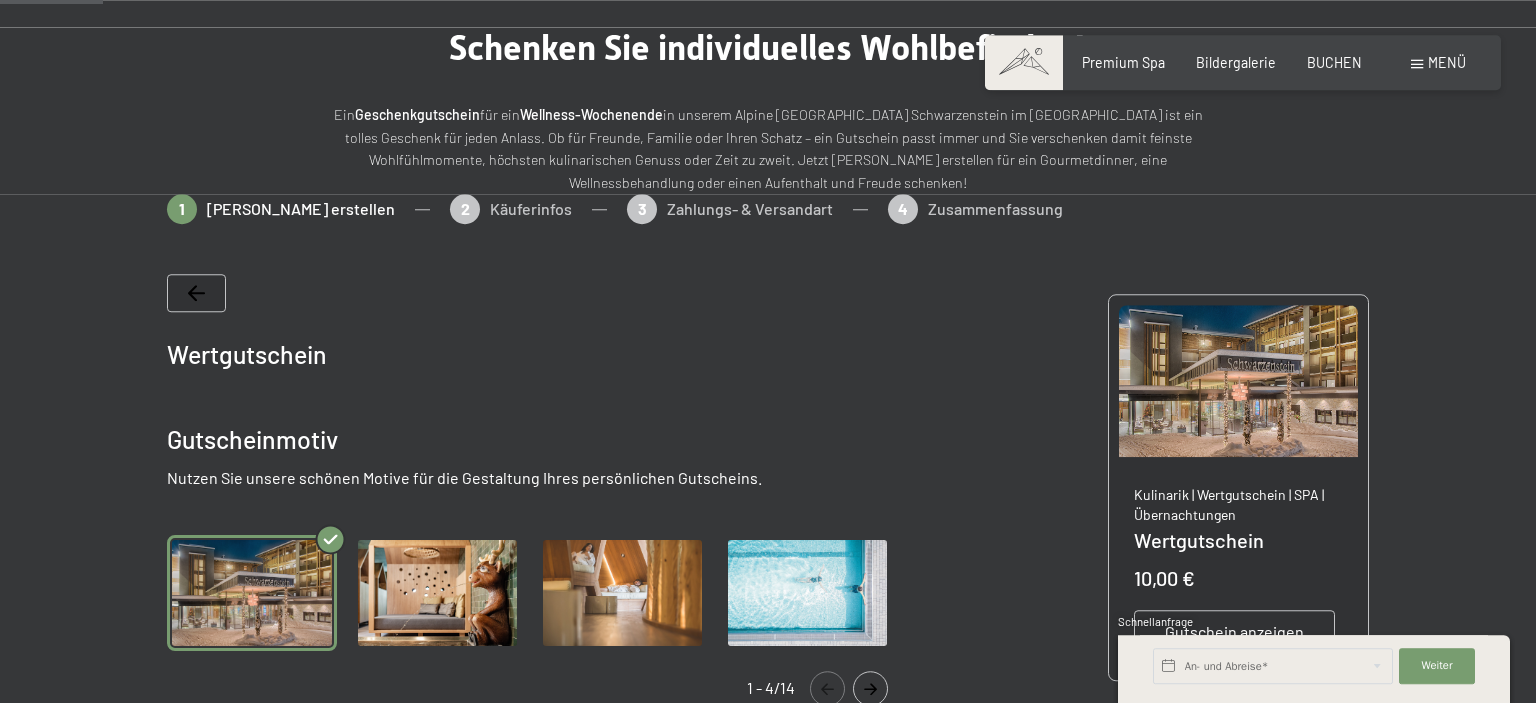 click at bounding box center (1417, 64) 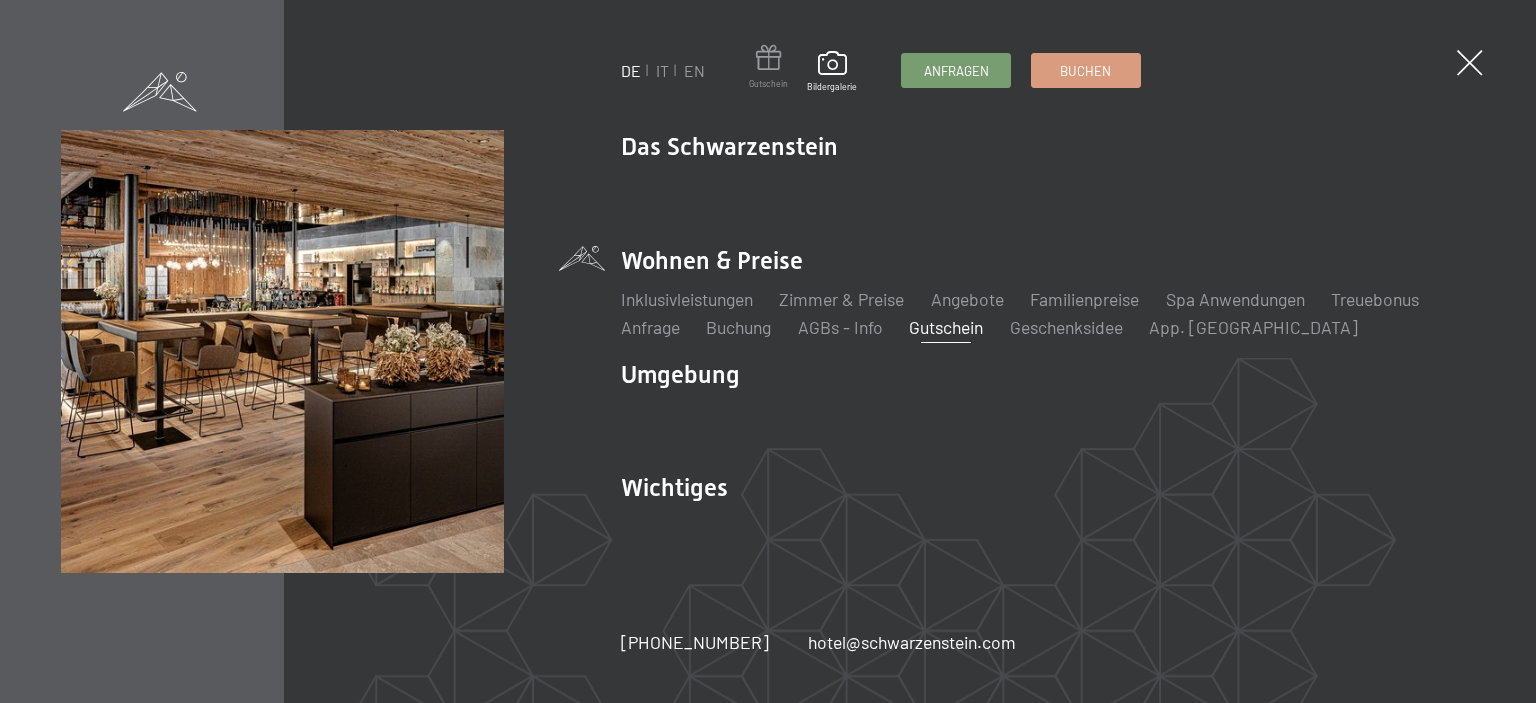 click at bounding box center [768, 61] 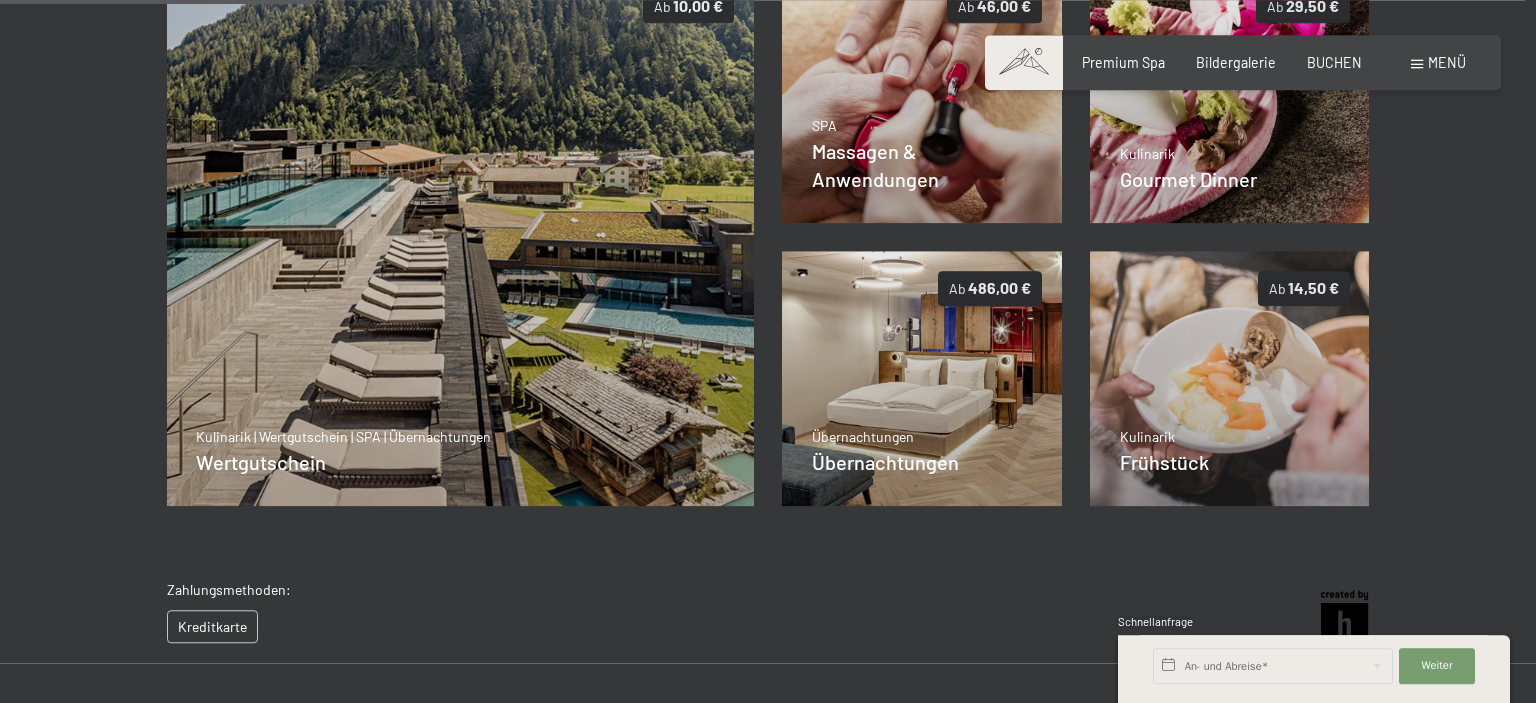 scroll, scrollTop: 253, scrollLeft: 0, axis: vertical 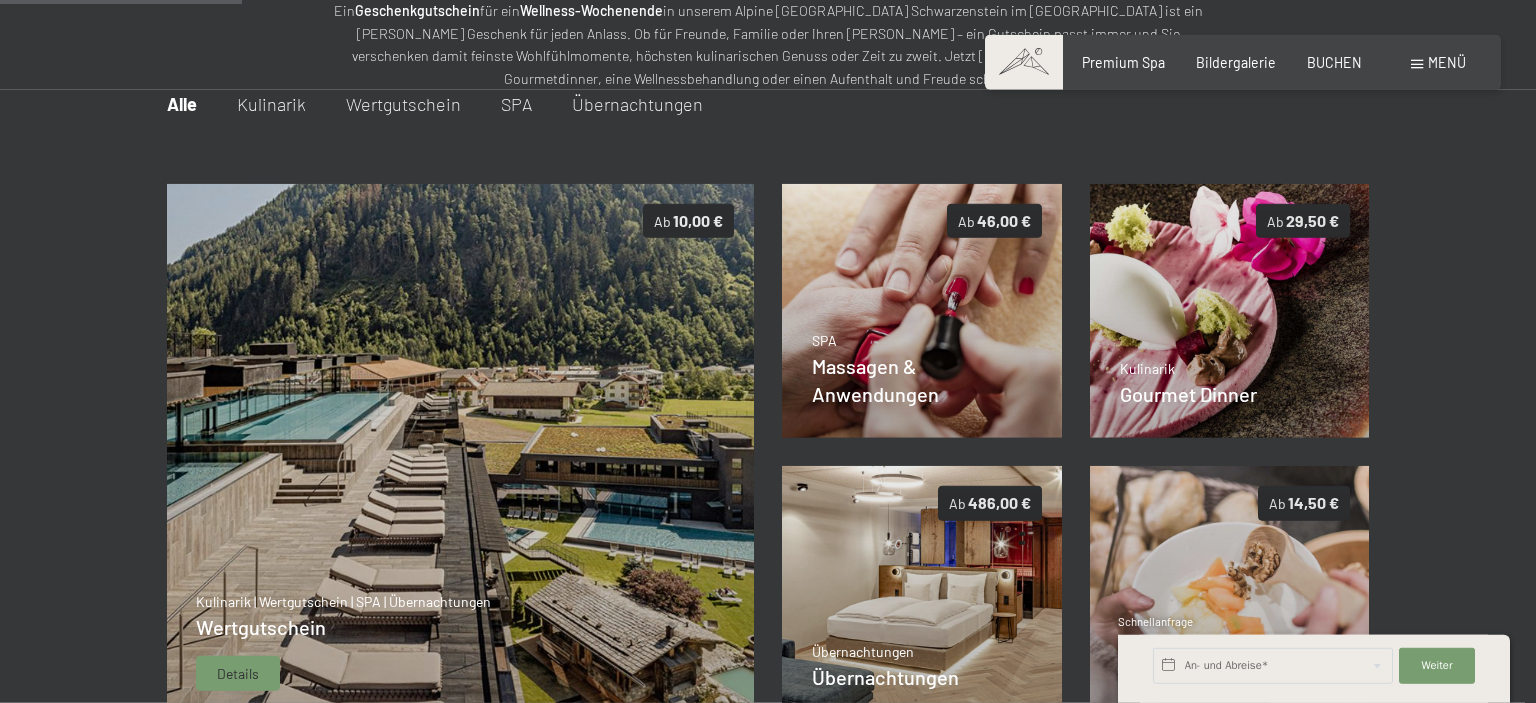 click at bounding box center [460, 453] 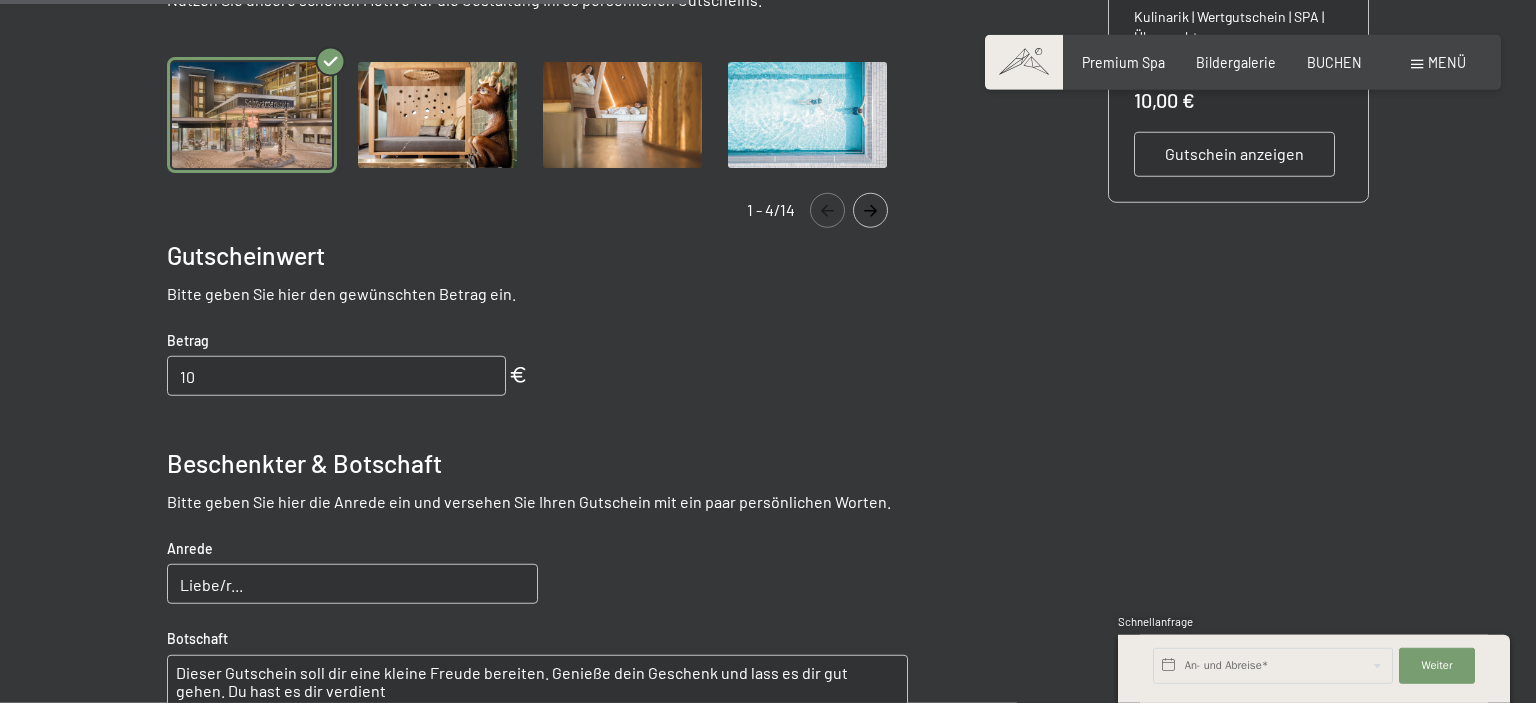 scroll, scrollTop: 1146, scrollLeft: 0, axis: vertical 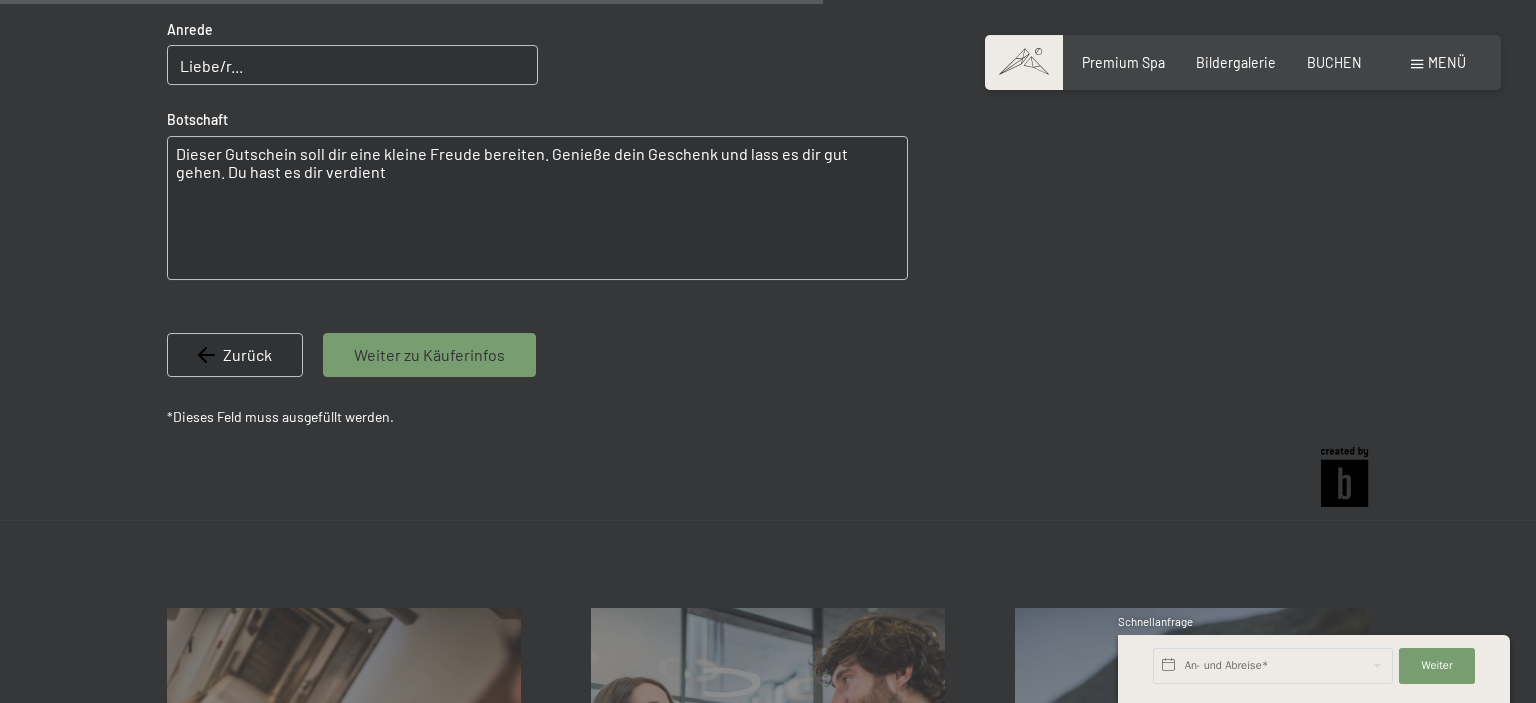 click on "Weiter zu Käuferinfos" at bounding box center (429, 355) 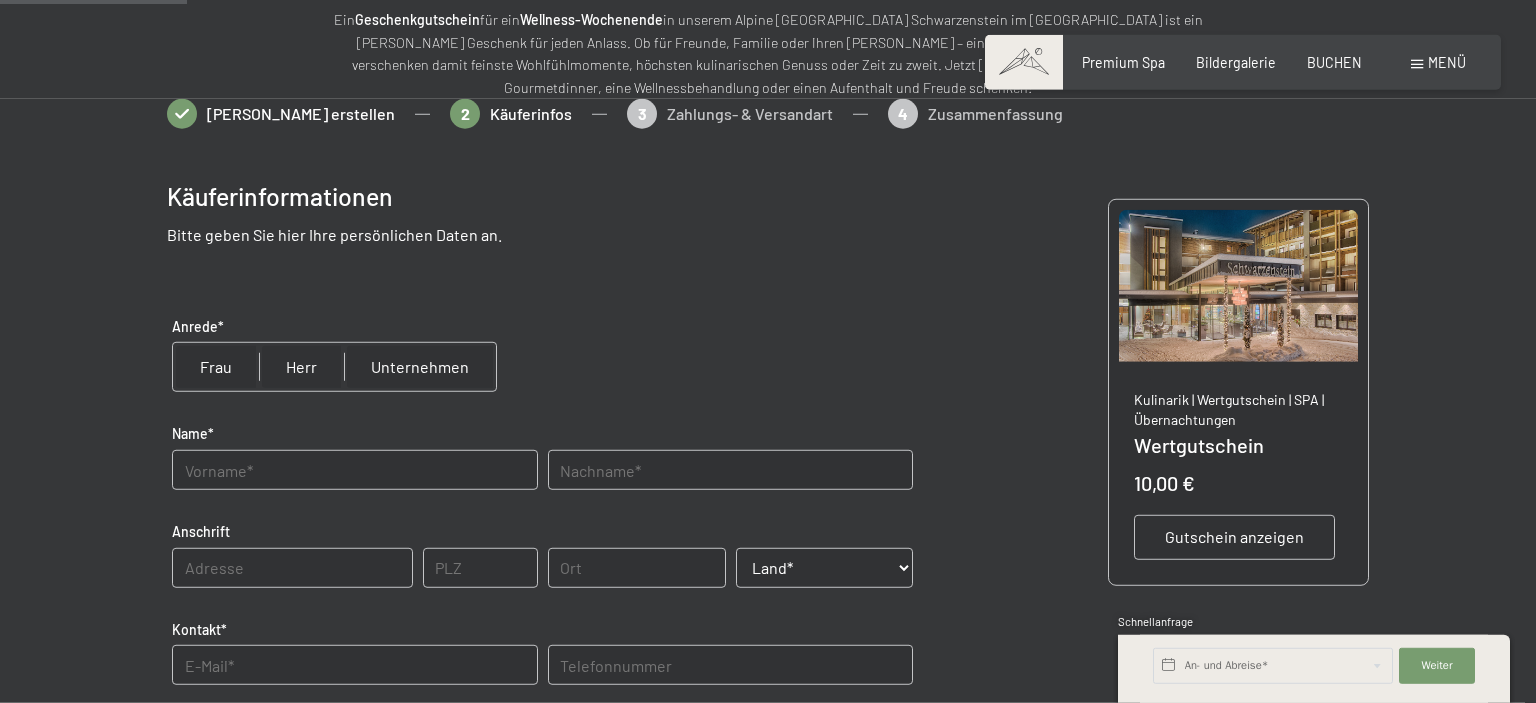 scroll, scrollTop: 243, scrollLeft: 0, axis: vertical 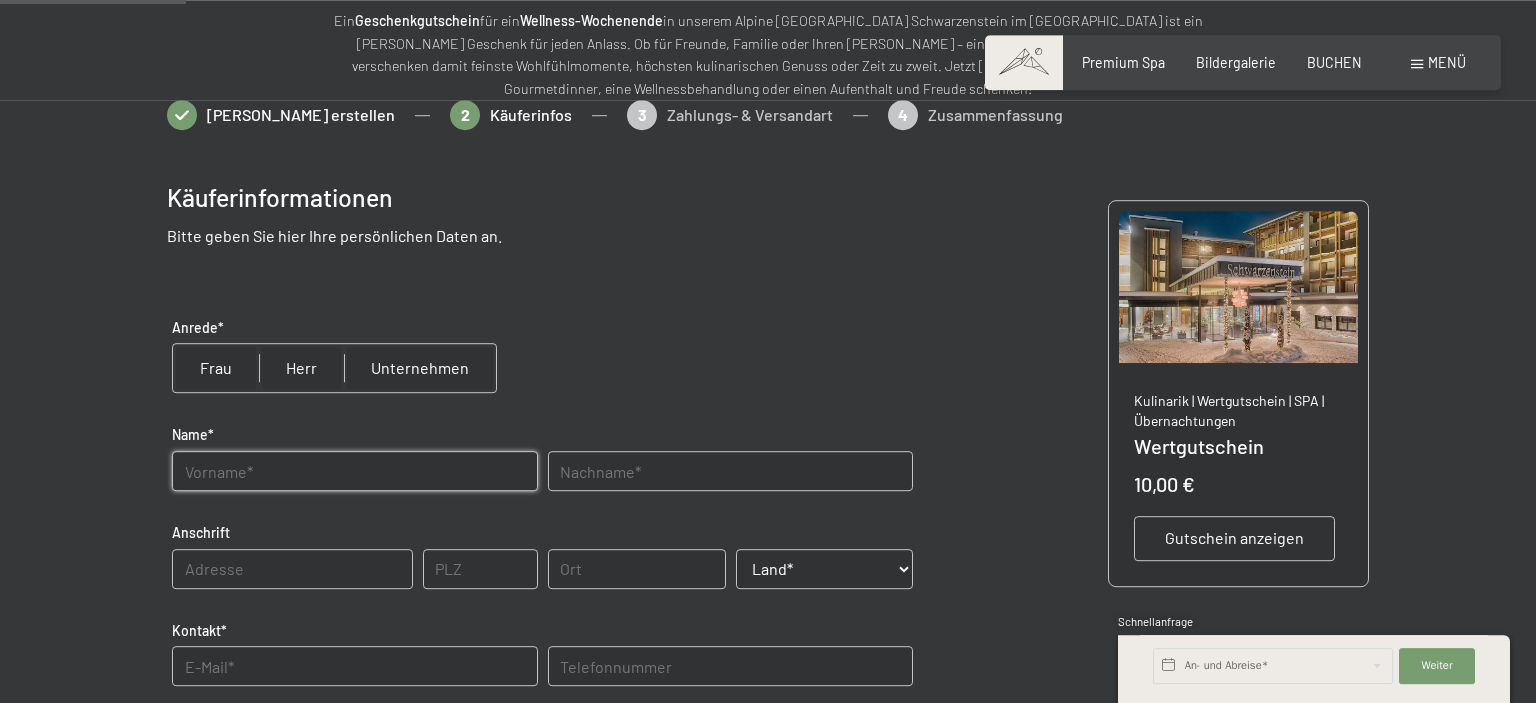 click at bounding box center [354, 471] 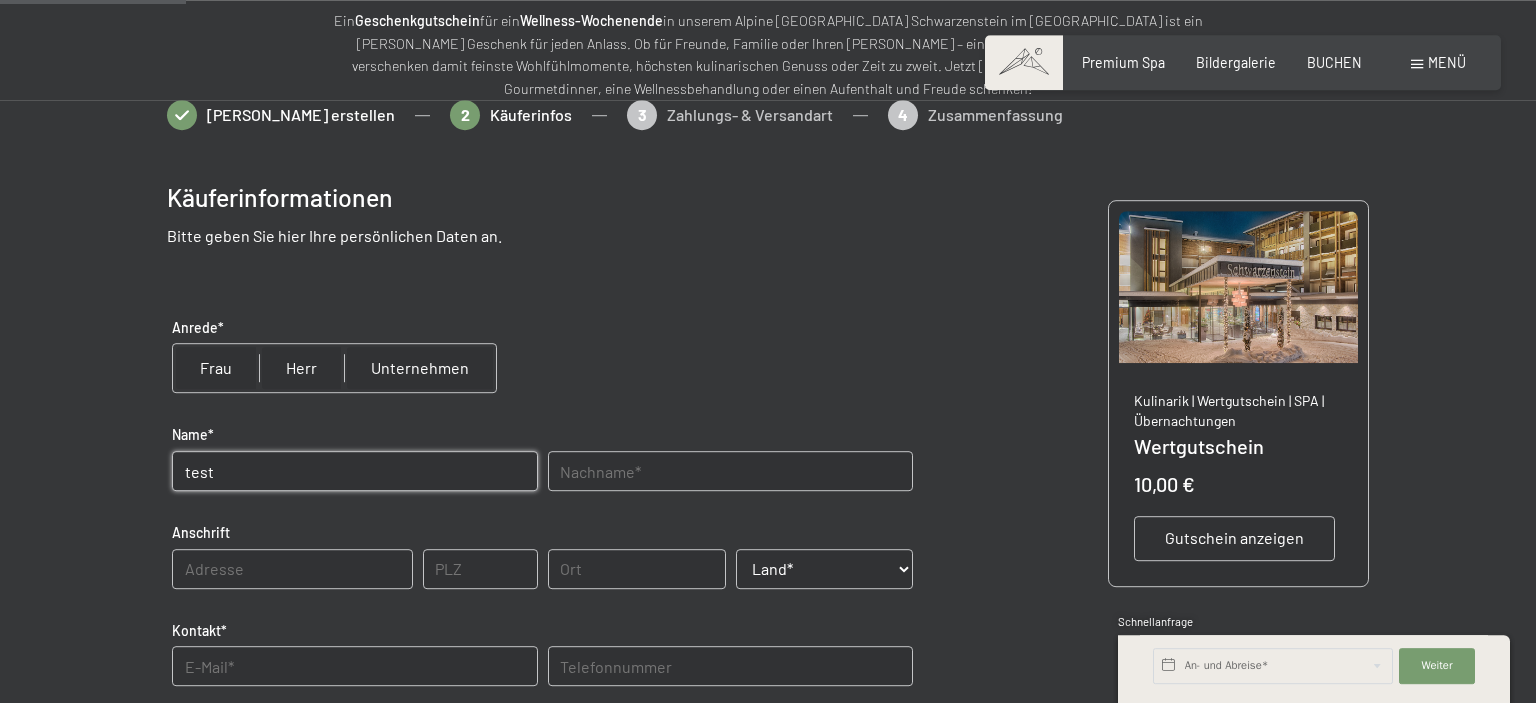 type on "test" 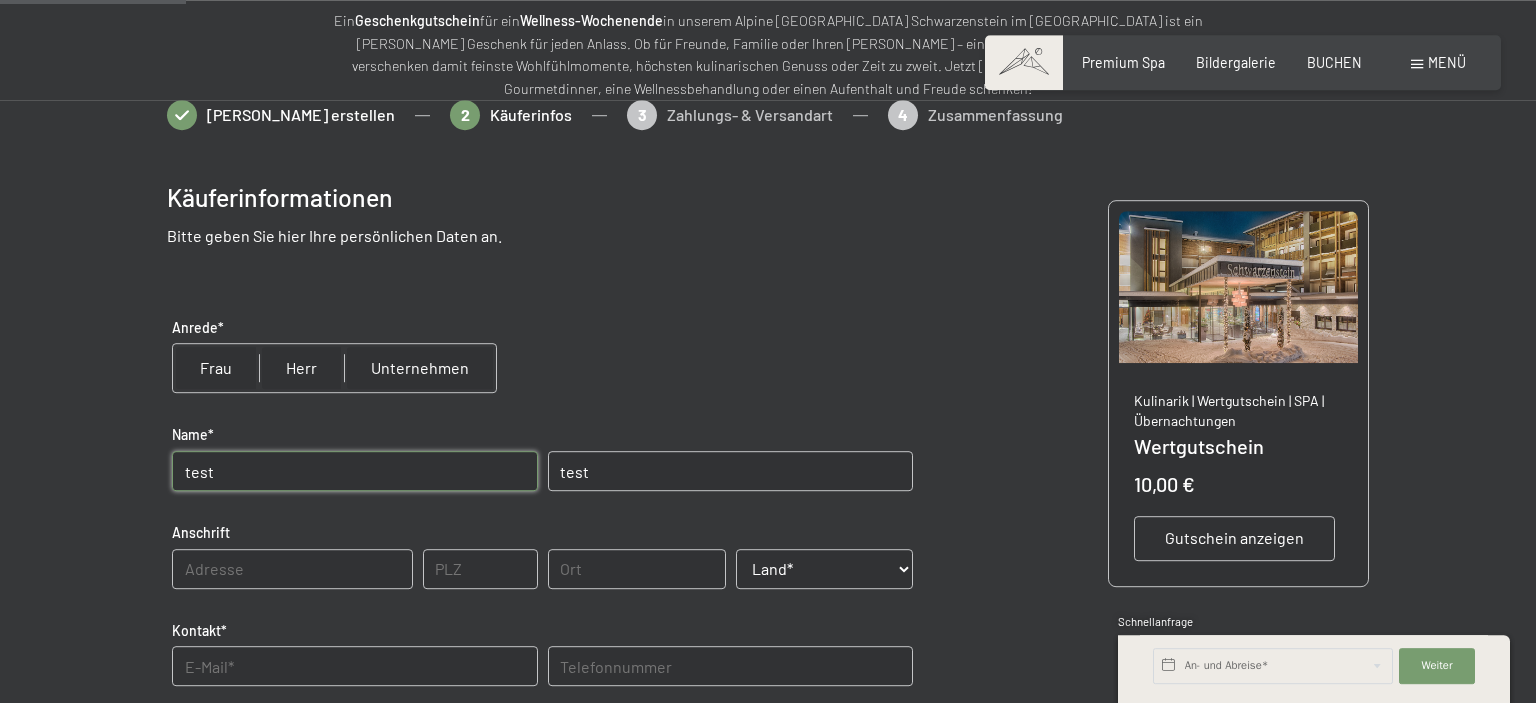 type on "test" 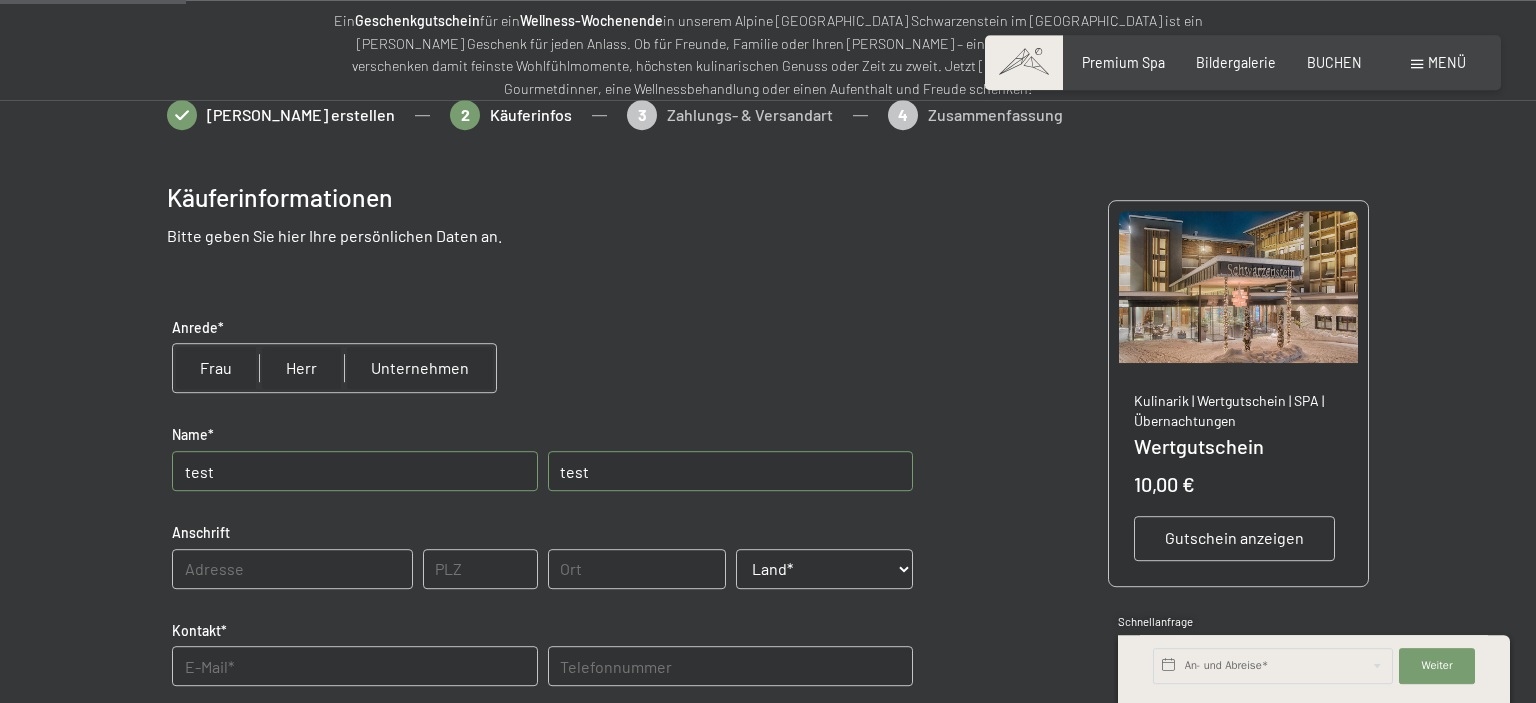 click on "Land* Land* Österreich Frankreich Deutschland Italien Schweiz ------------------------------------ Afghanistan Albanien Algerien Amerikanisch-Samoa Andorra Angola Anguilla Antarktis Antigua und Barbuda Argentinien Armenien Aruba Australien Aserbaidschan Bahamas Bahrain Bangladesch Barbados Belarus Belgien Belize Benin Bermuda Bhutan Bolivien Bosnien und Herzegowina Botswana Bouvetinsel Brasilien Britisches Territorium im Indischen Ozean Brunei Darussalam Bulgarien Burkina Faso Burundi Kambodscha Kamerun Kanada Kap Verde Kaimaninseln Zentralafrikanische Republik Tschad Chile China Weihnachtsinsel Kokosinseln Kolumbien Komoren Republik Kongo Kongo Cookinseln Costa Rica Elfenbeinküste Kroatien Kuba Zypern Tschechische Republik Dänemark Dschibuti Dominica Dominikanische Republik Ecuador Ägypten El Salvador Äquatorialguinea Eritrea Estland Äthiopien Falklandinseln Färöer Fidschi Finnland Französisch-Guayana Französisch-Polynesien Französische Süd- und Antarktisgebiete Gabun Gambia Georgien Ghana Guam" at bounding box center (825, 569) 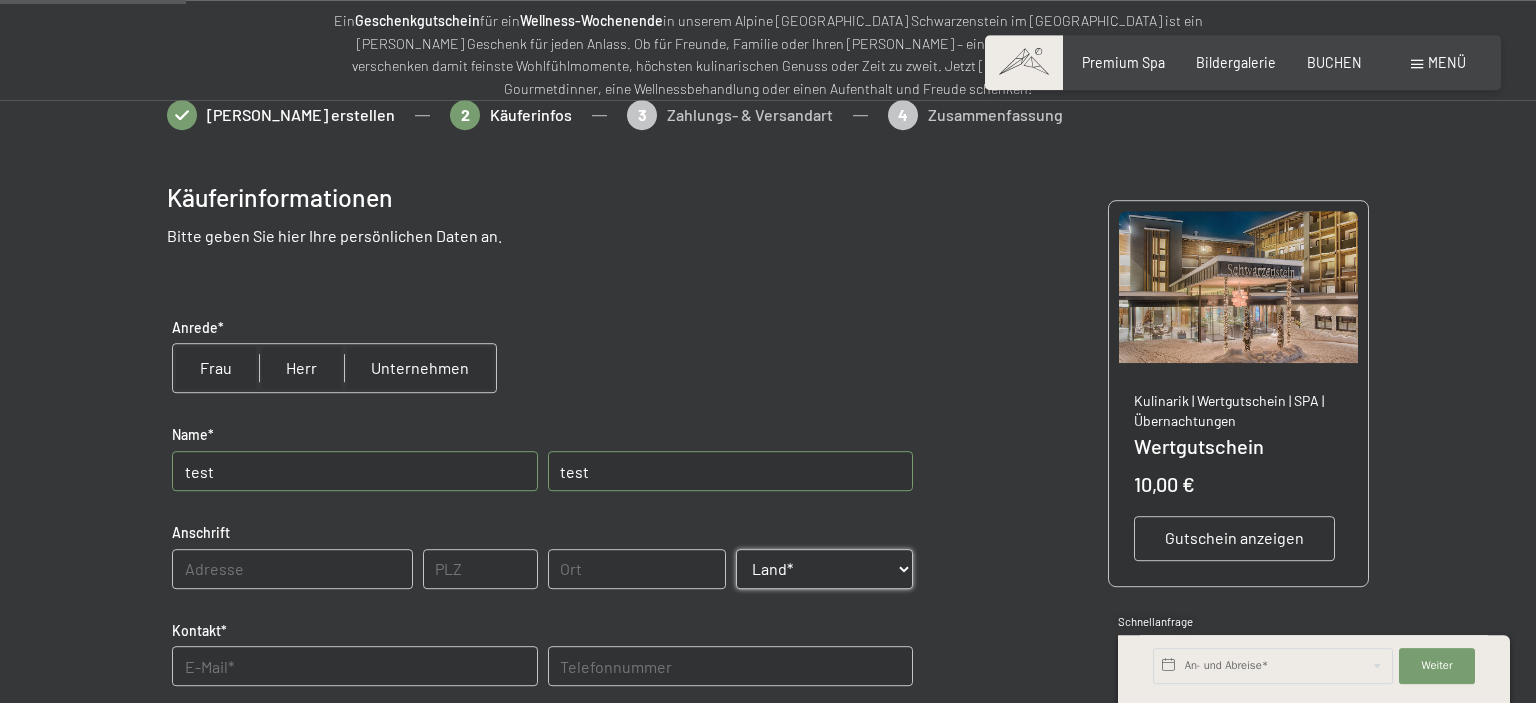select on "AUT" 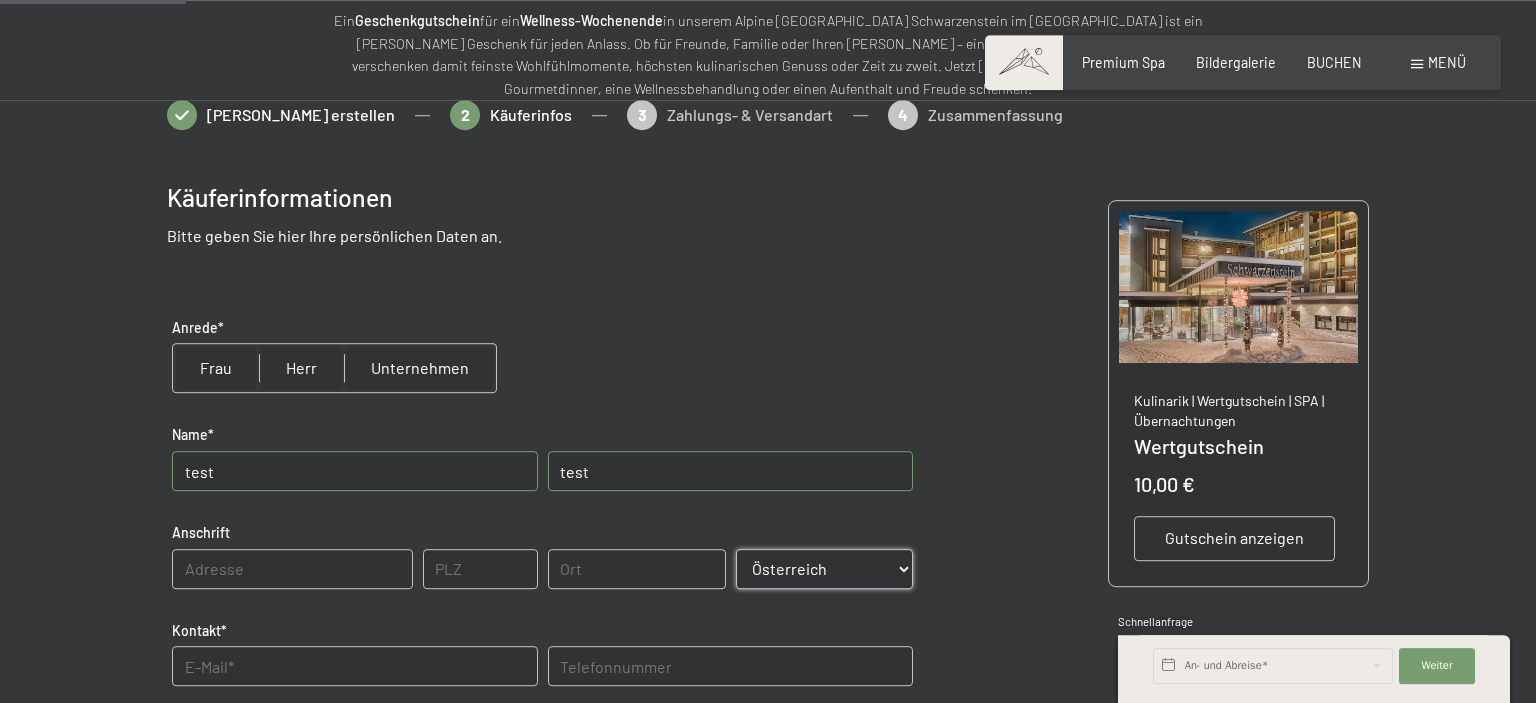 click on "[GEOGRAPHIC_DATA]" 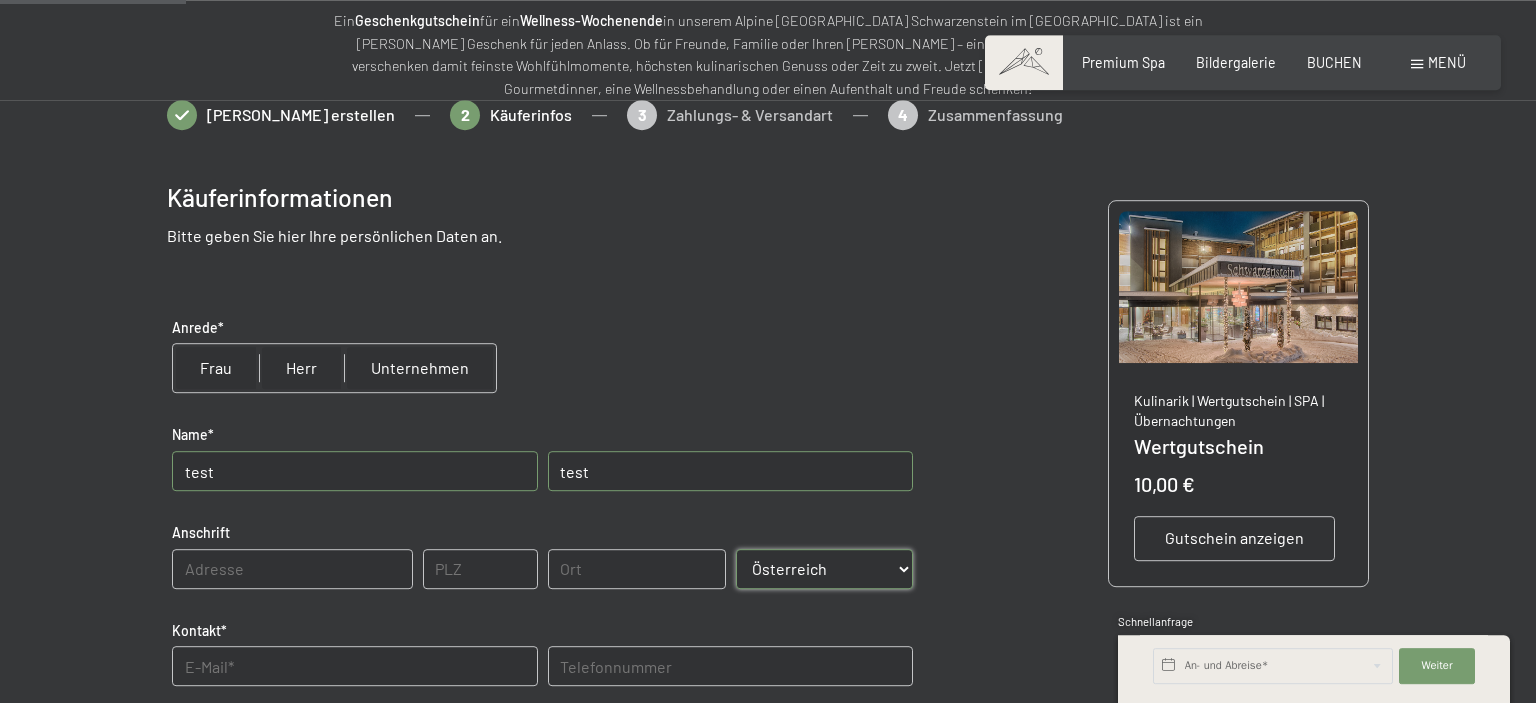 click at bounding box center (354, 666) 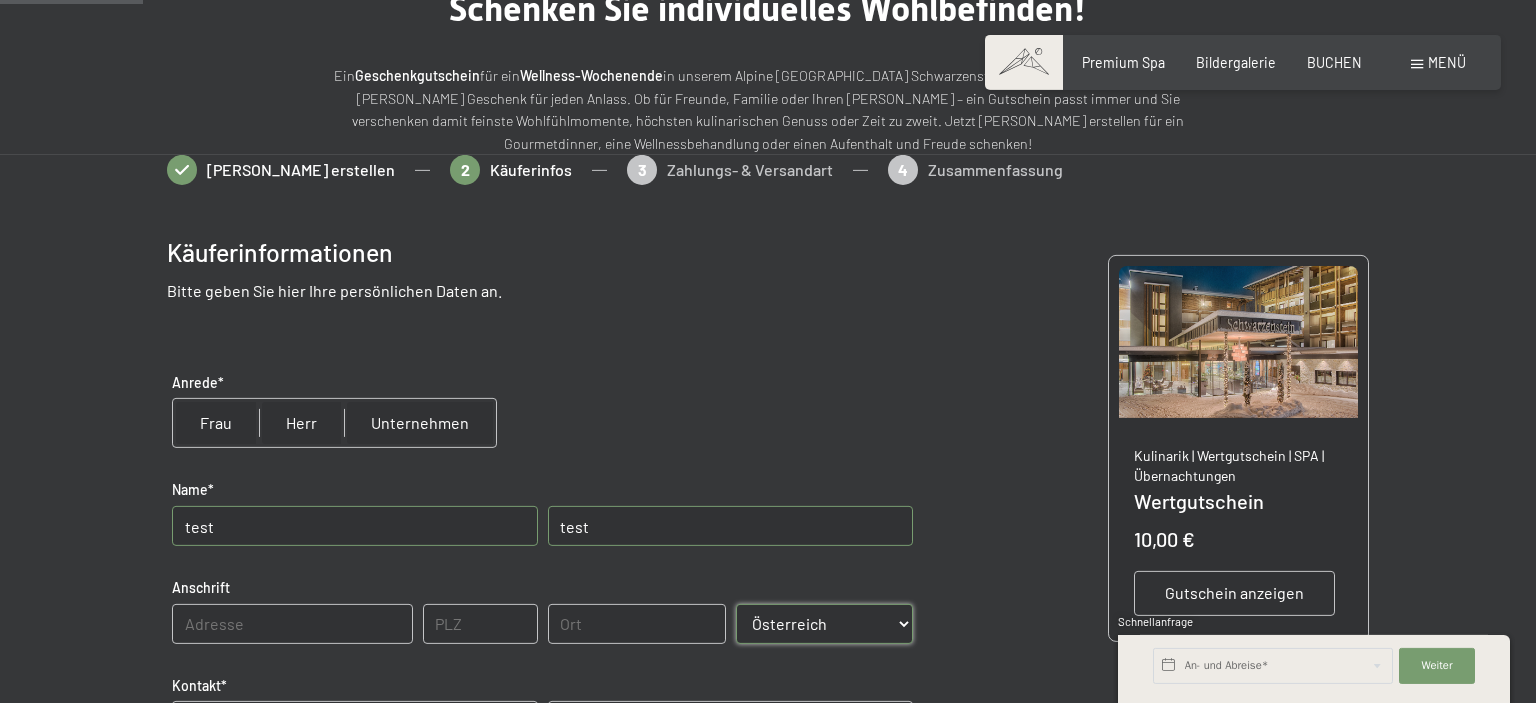 scroll, scrollTop: 181, scrollLeft: 0, axis: vertical 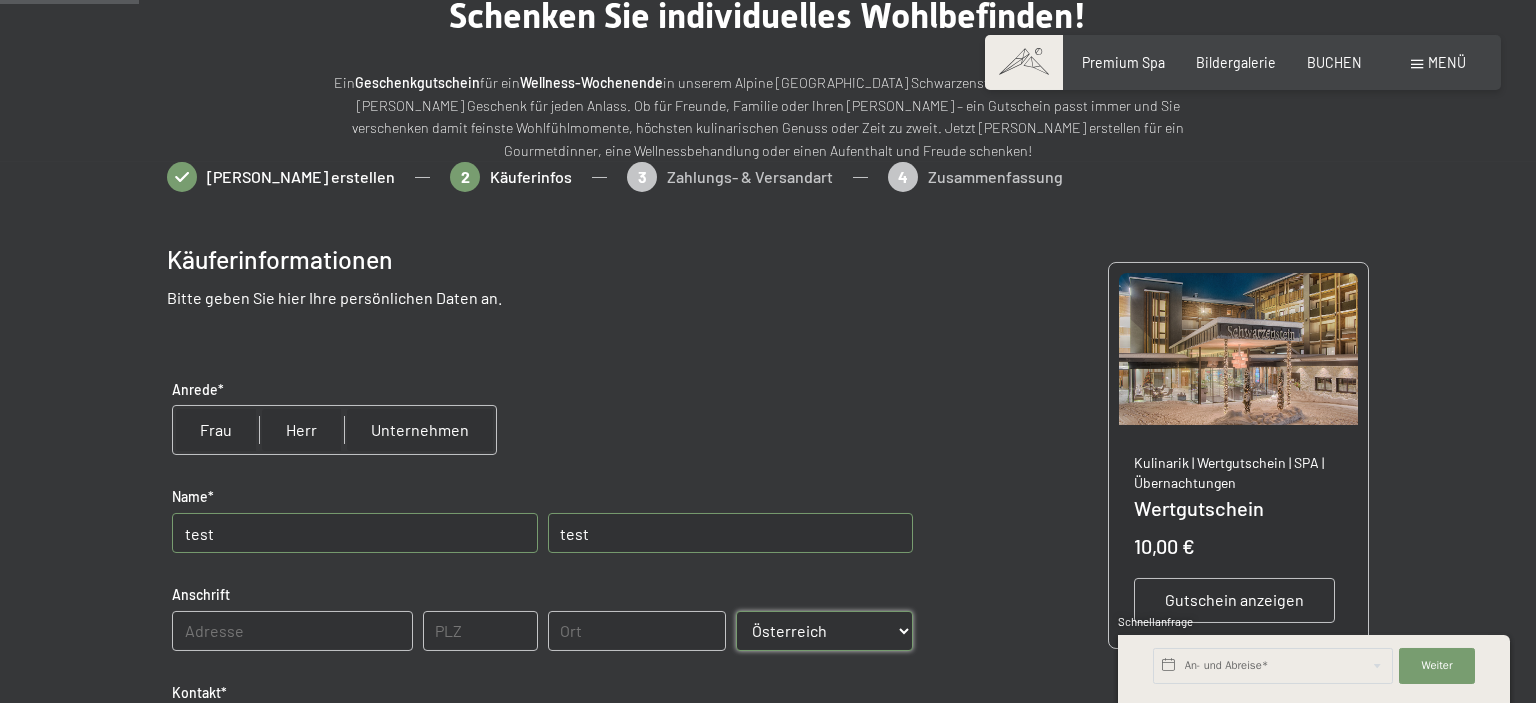 type on "[EMAIL_ADDRESS][DOMAIN_NAME]" 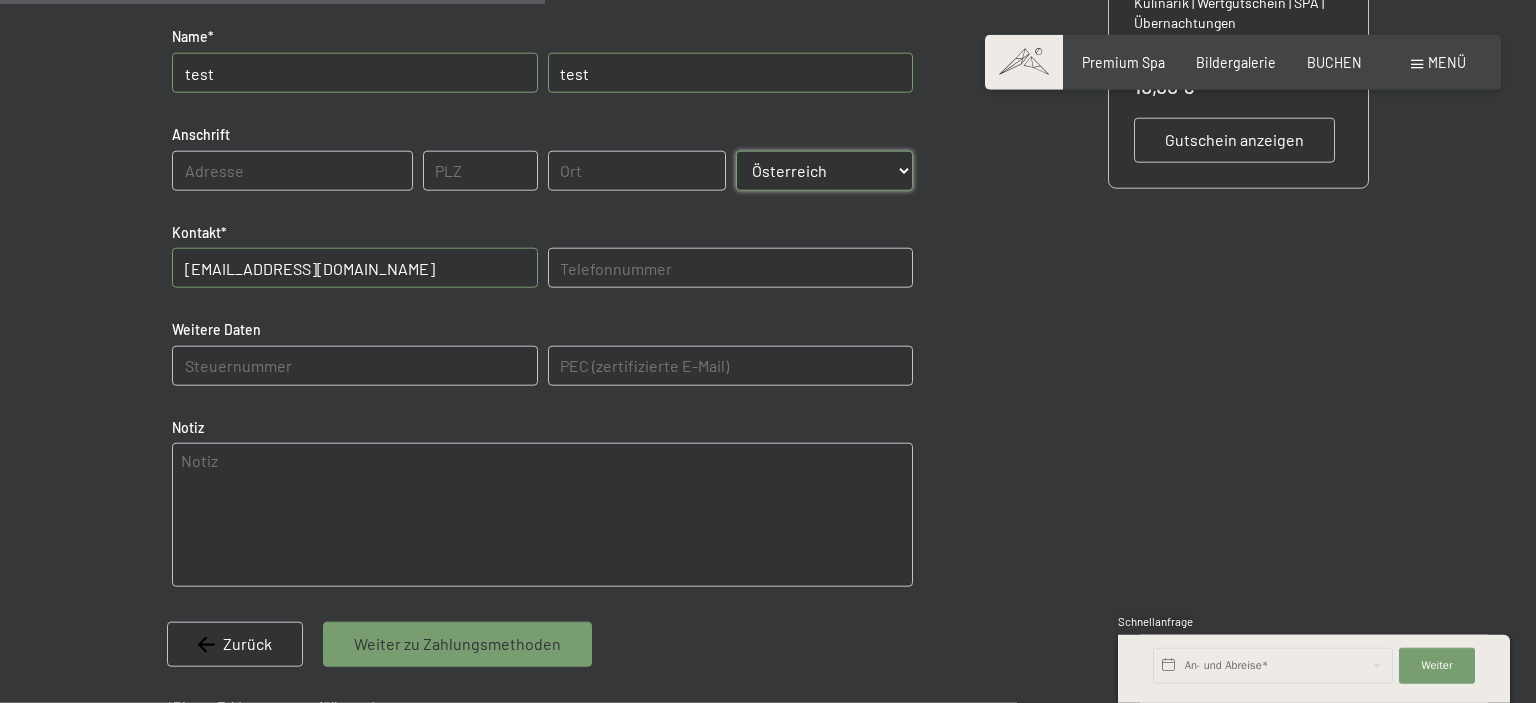 scroll, scrollTop: 715, scrollLeft: 0, axis: vertical 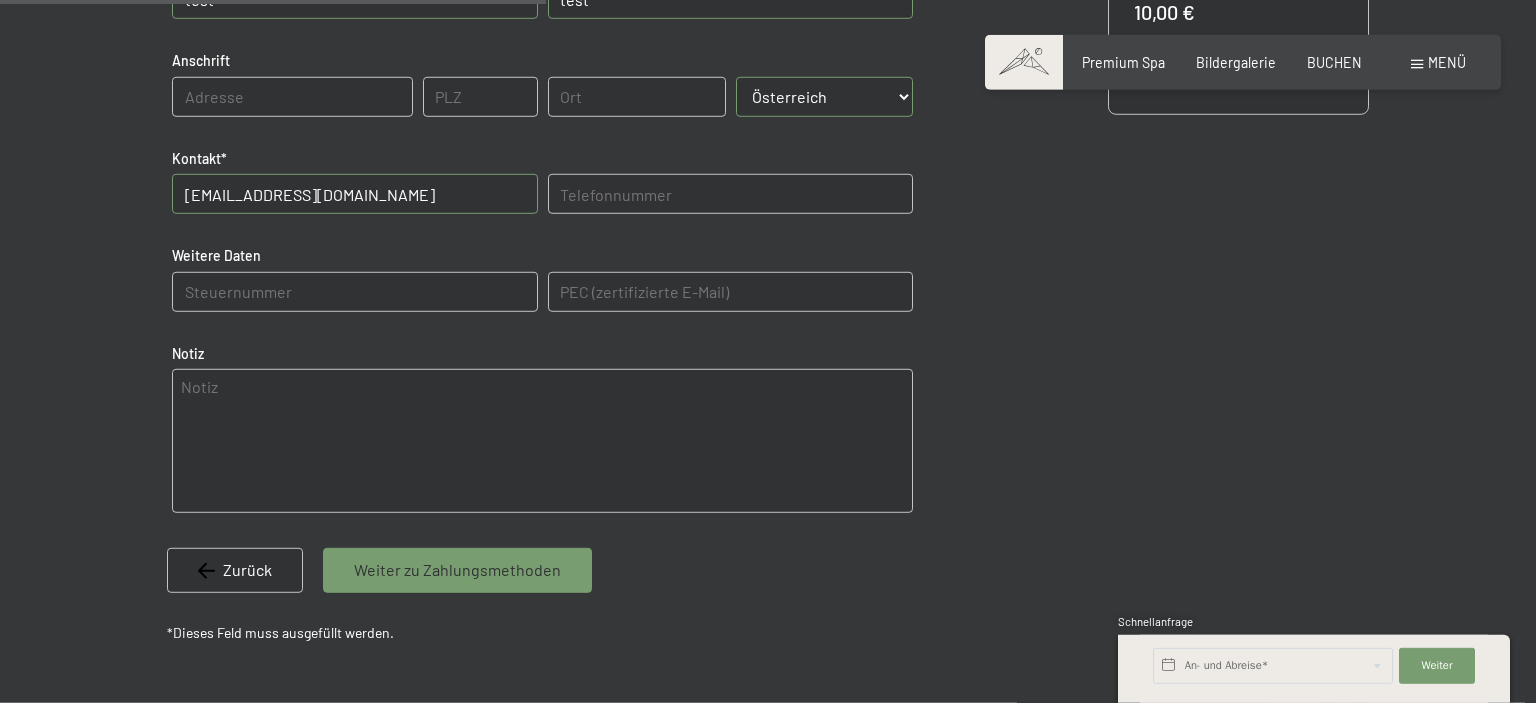 click on "Weiter zu Zahlungsmethoden" at bounding box center [457, 570] 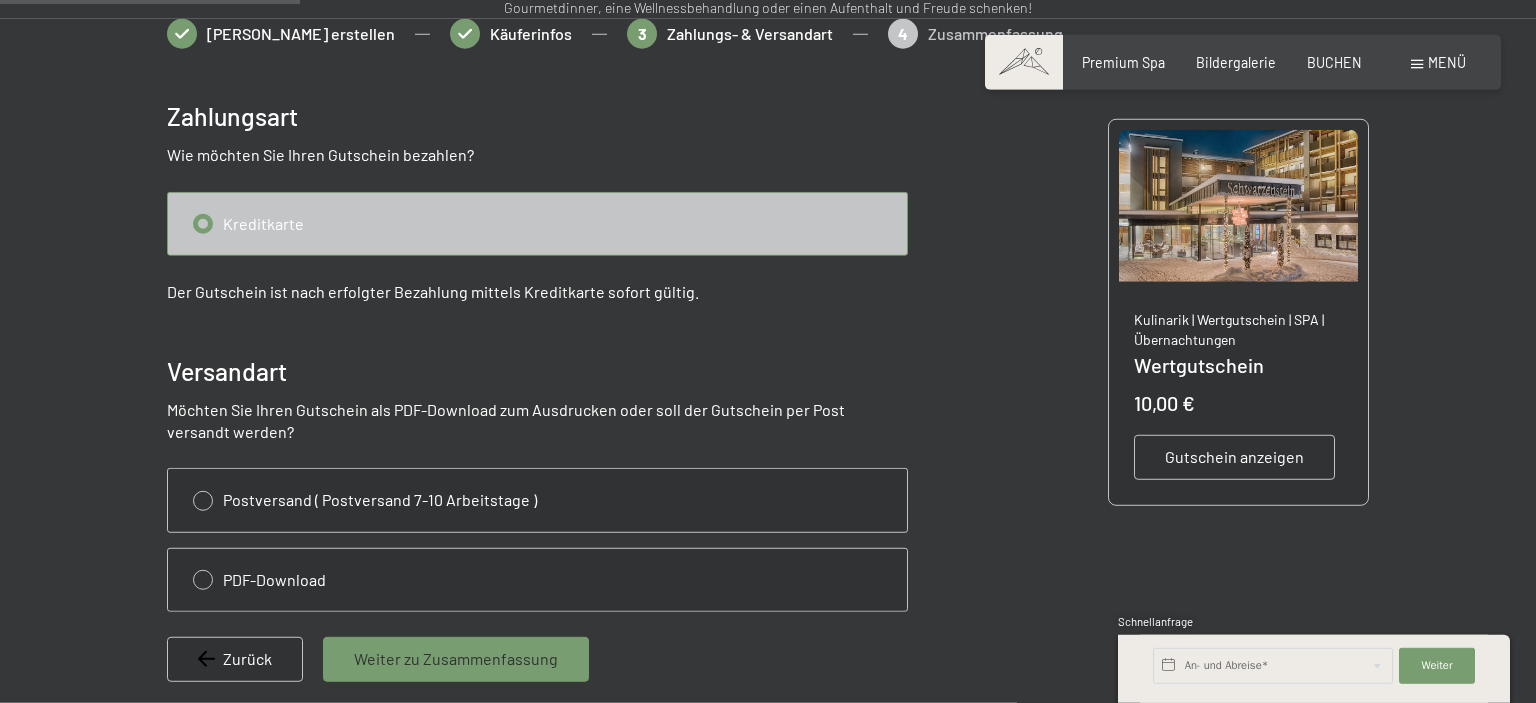 scroll, scrollTop: 323, scrollLeft: 0, axis: vertical 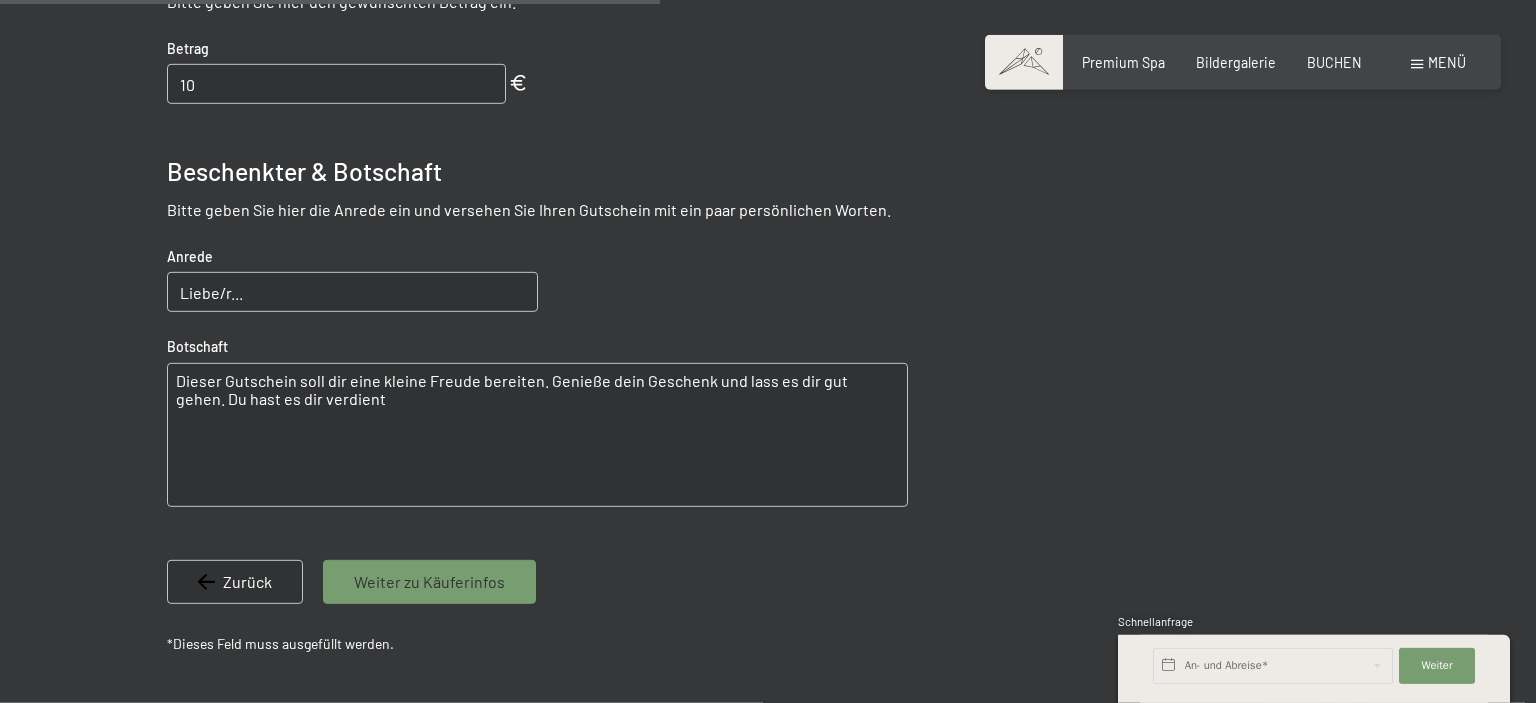 click on "Weiter zu Käuferinfos" at bounding box center [429, 582] 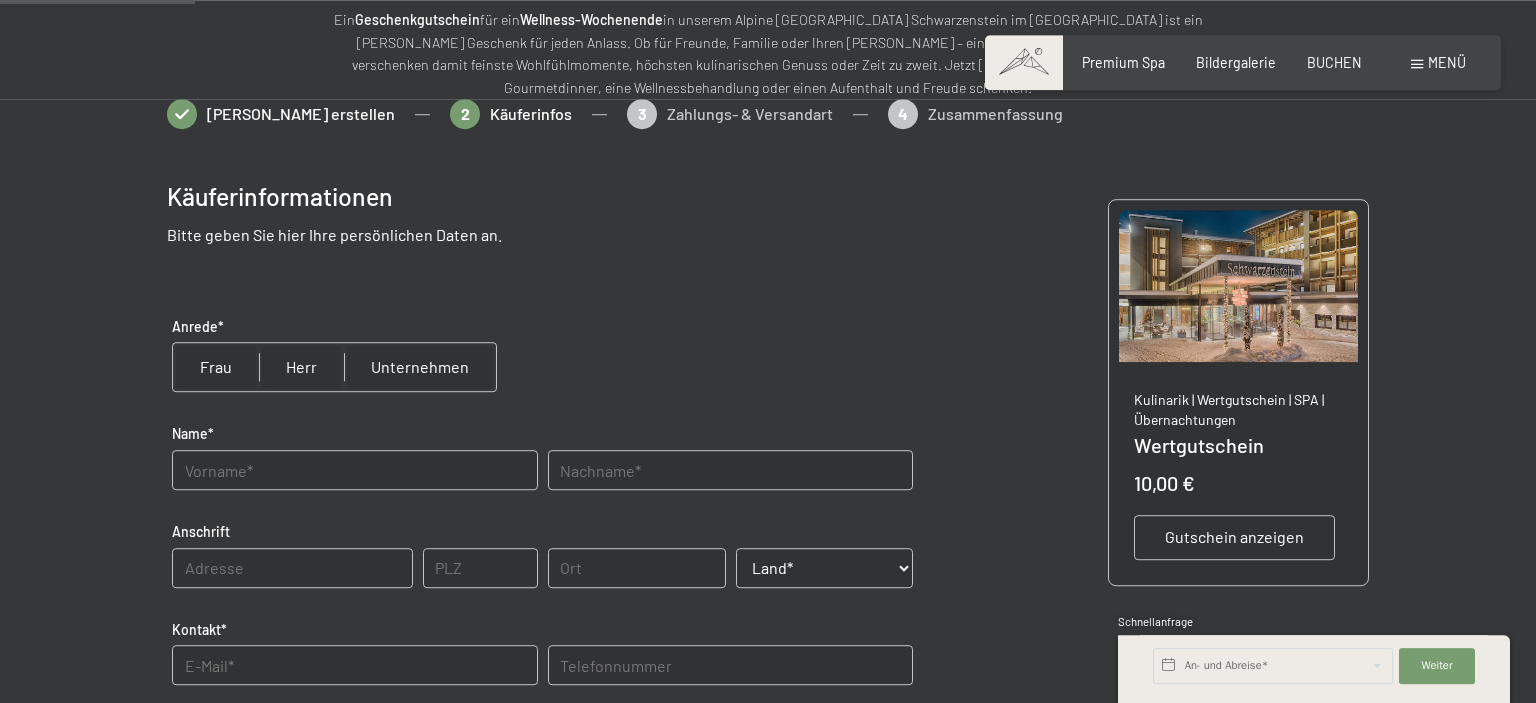 scroll, scrollTop: 243, scrollLeft: 0, axis: vertical 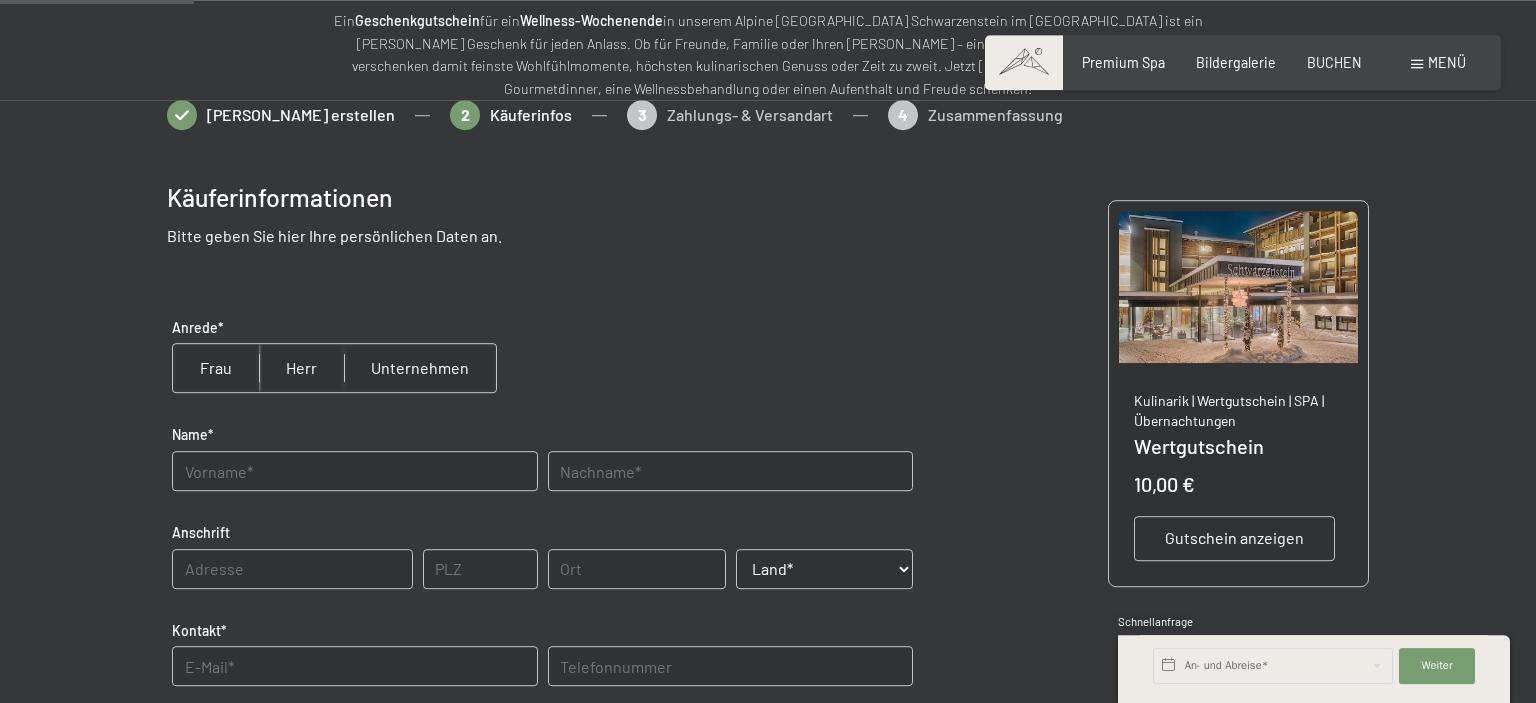 drag, startPoint x: 222, startPoint y: 380, endPoint x: 231, endPoint y: 474, distance: 94.42987 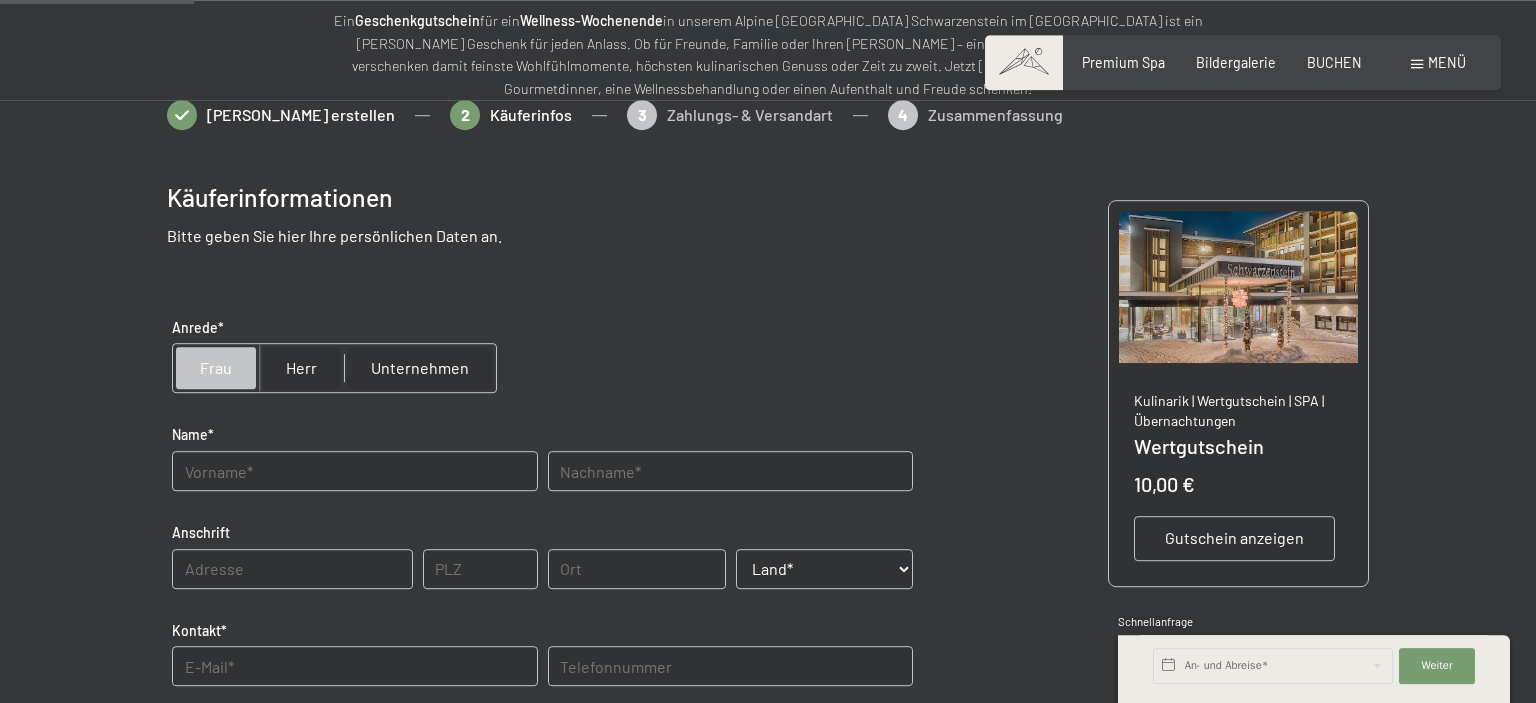 click at bounding box center (354, 471) 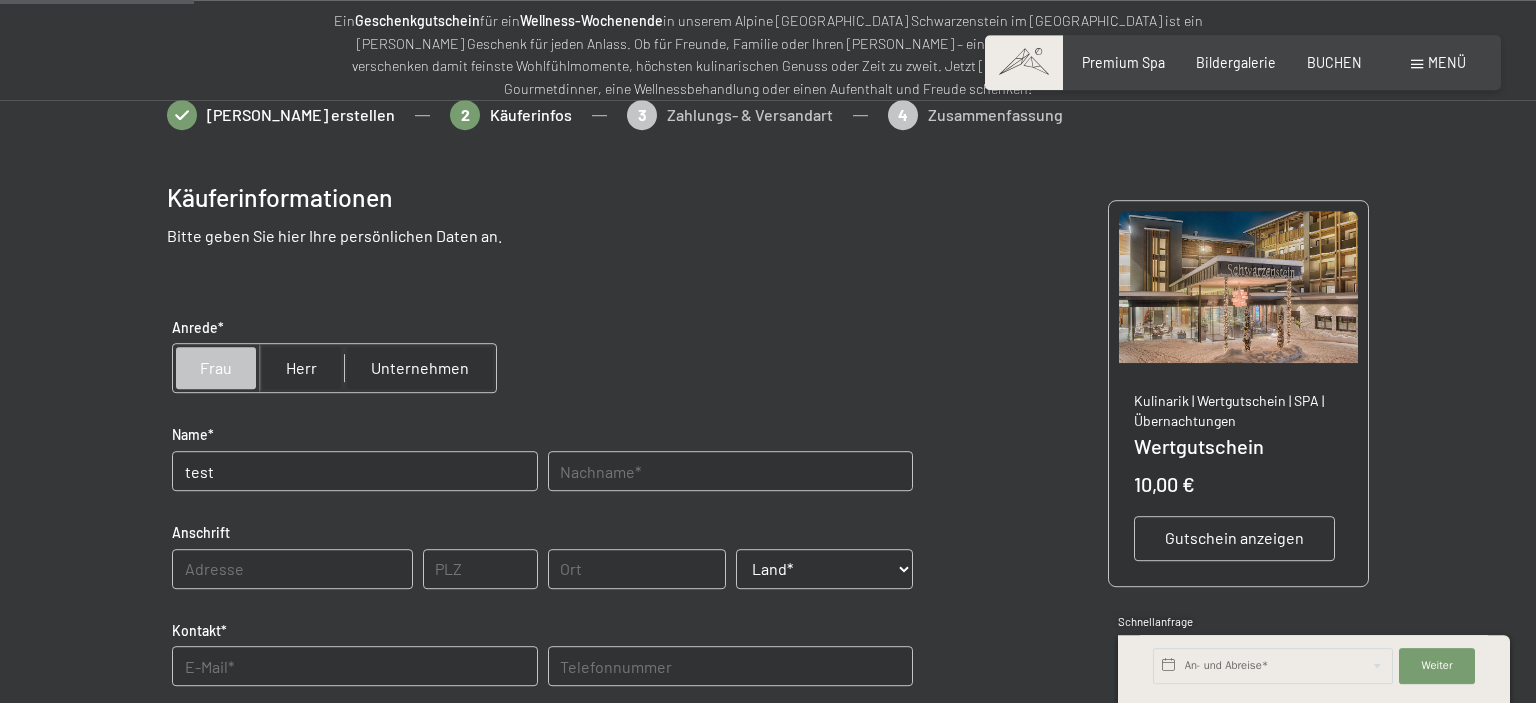 type on "test" 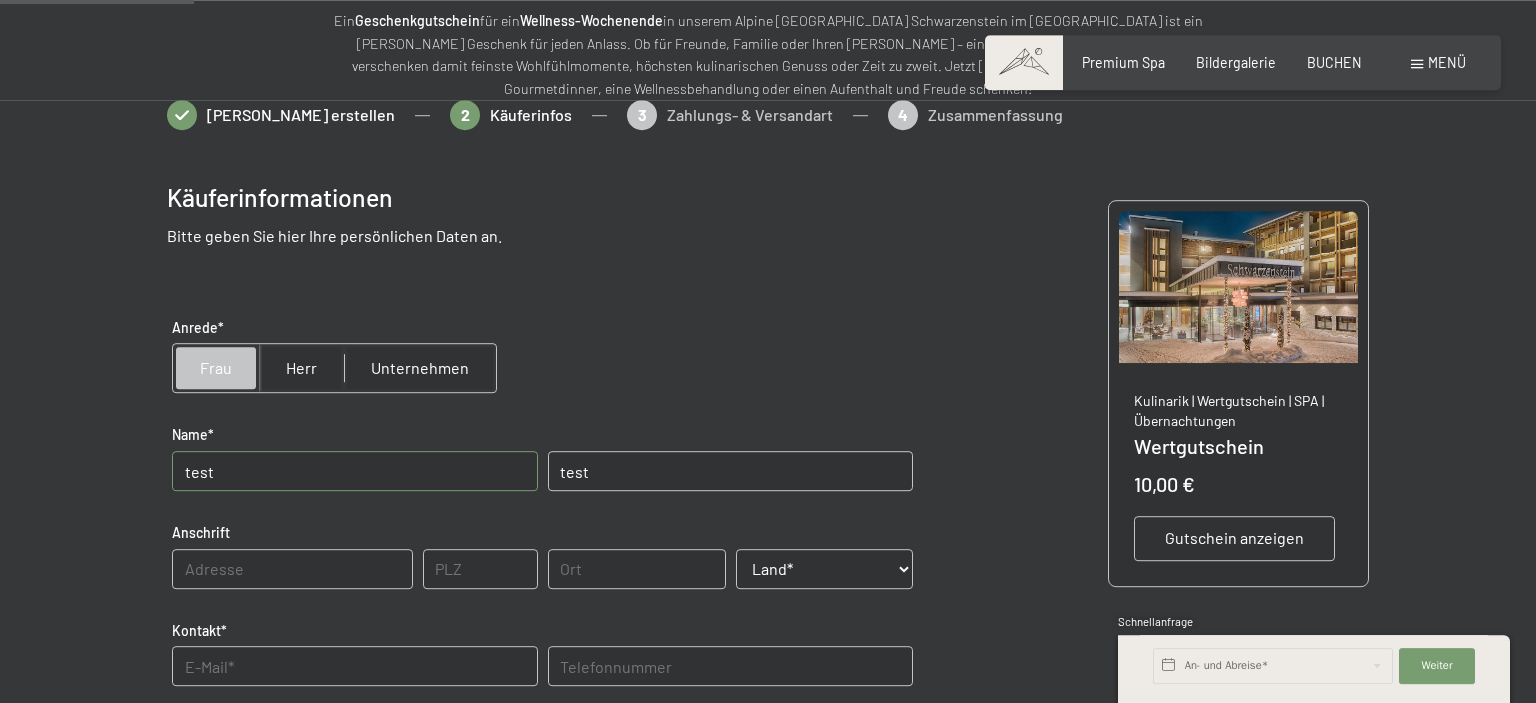 type on "test" 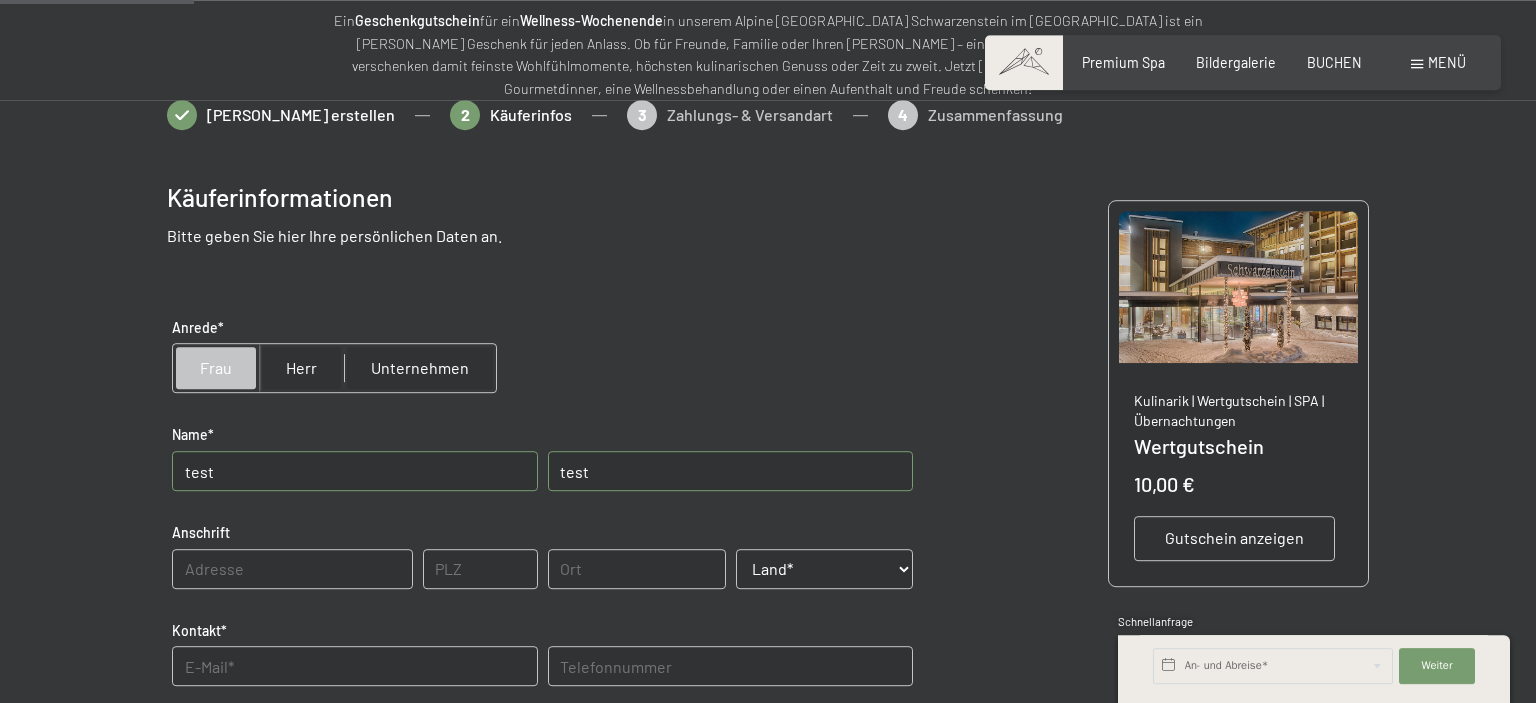 select on "AUT" 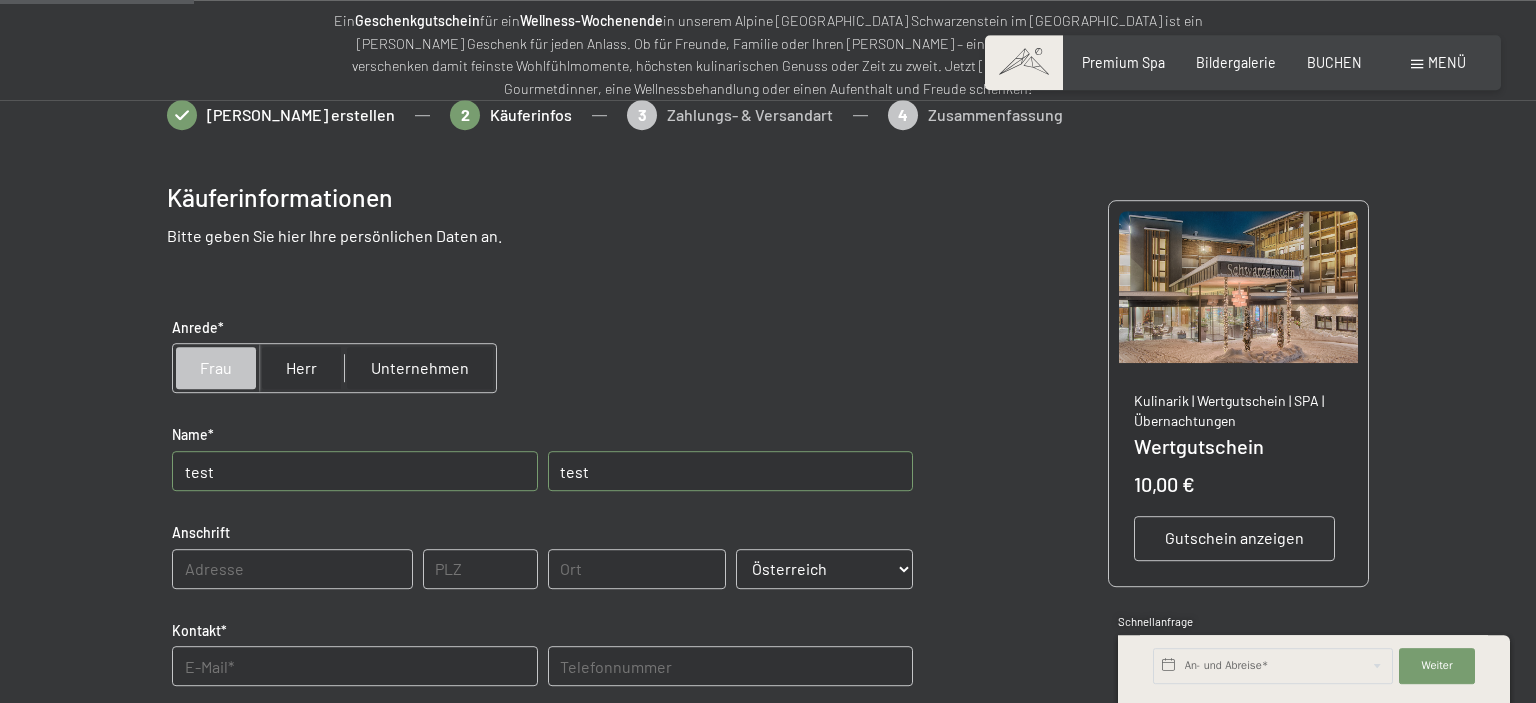 click on "[GEOGRAPHIC_DATA]" 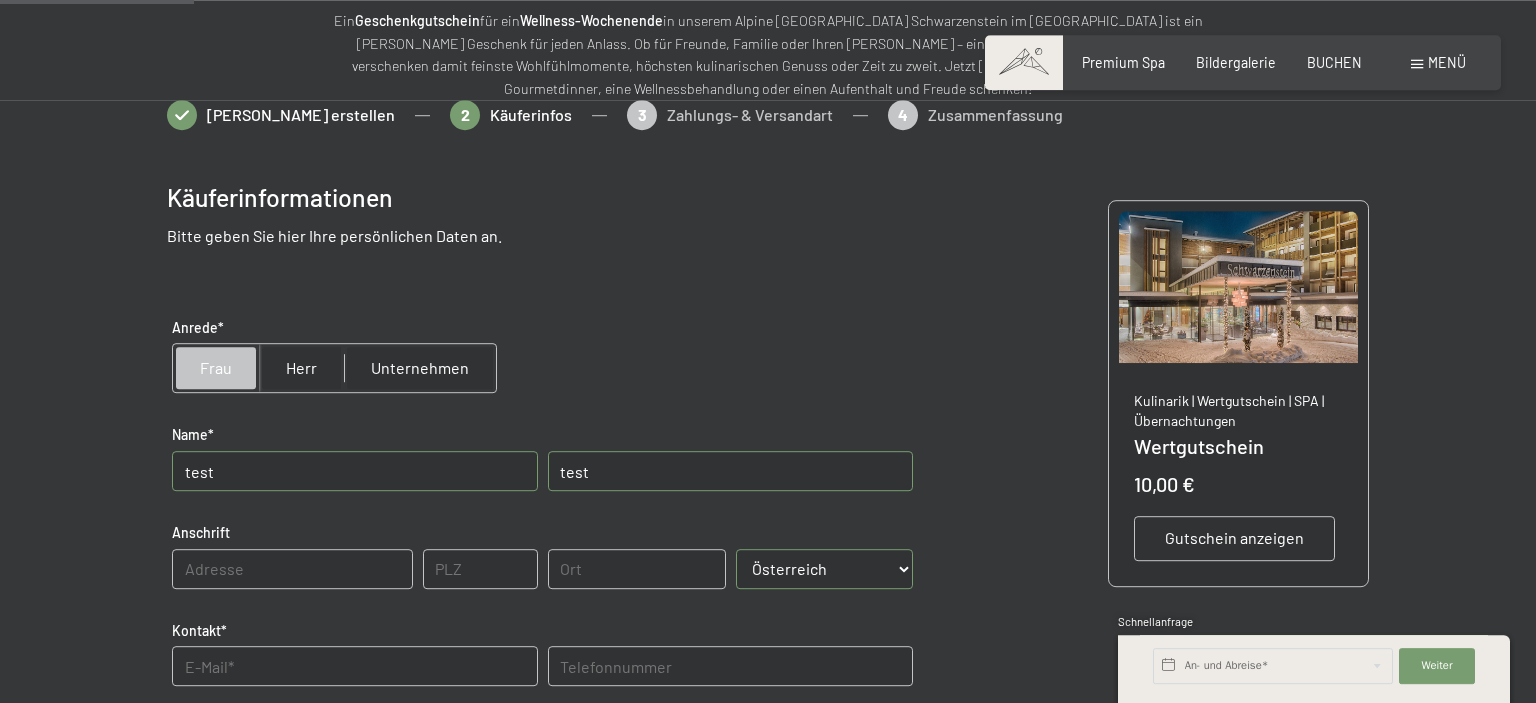 click at bounding box center (216, 368) 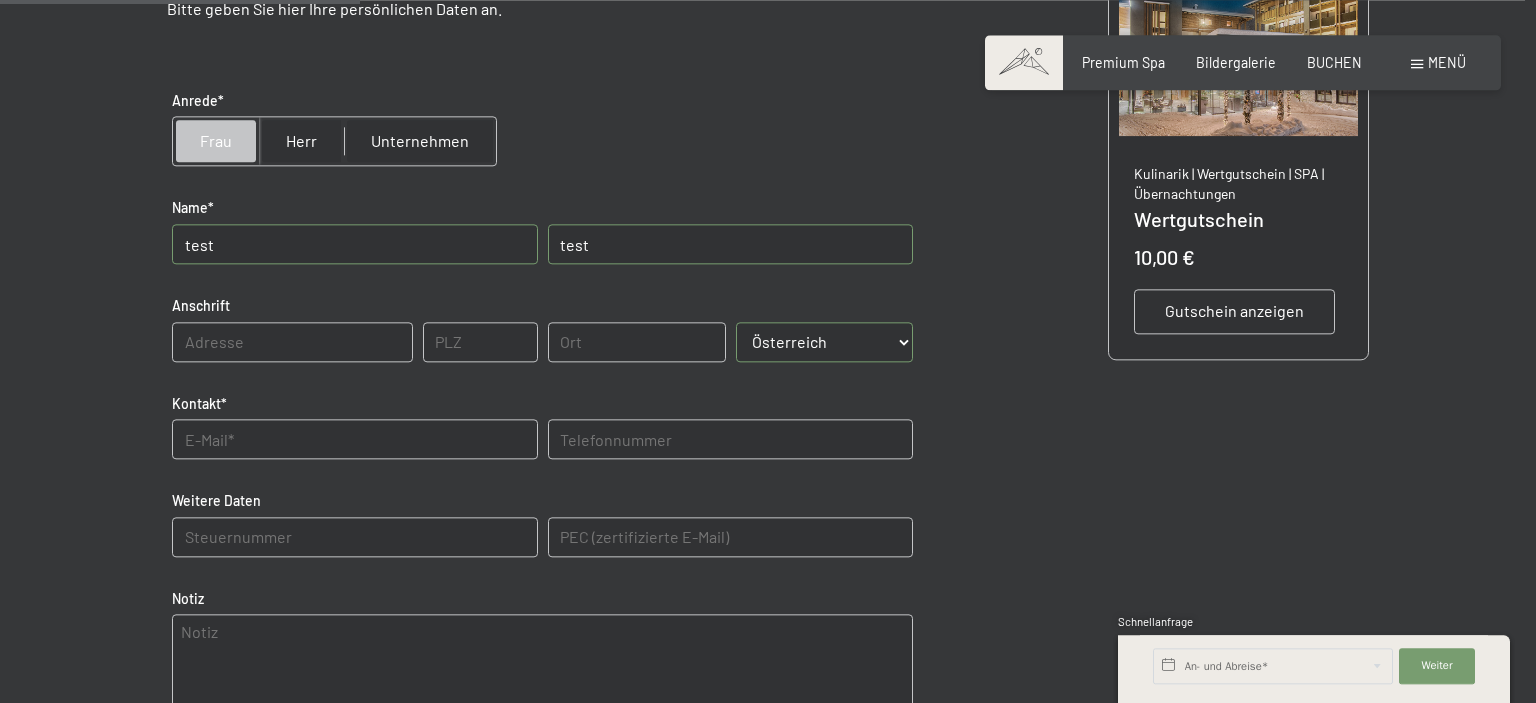 scroll, scrollTop: 471, scrollLeft: 0, axis: vertical 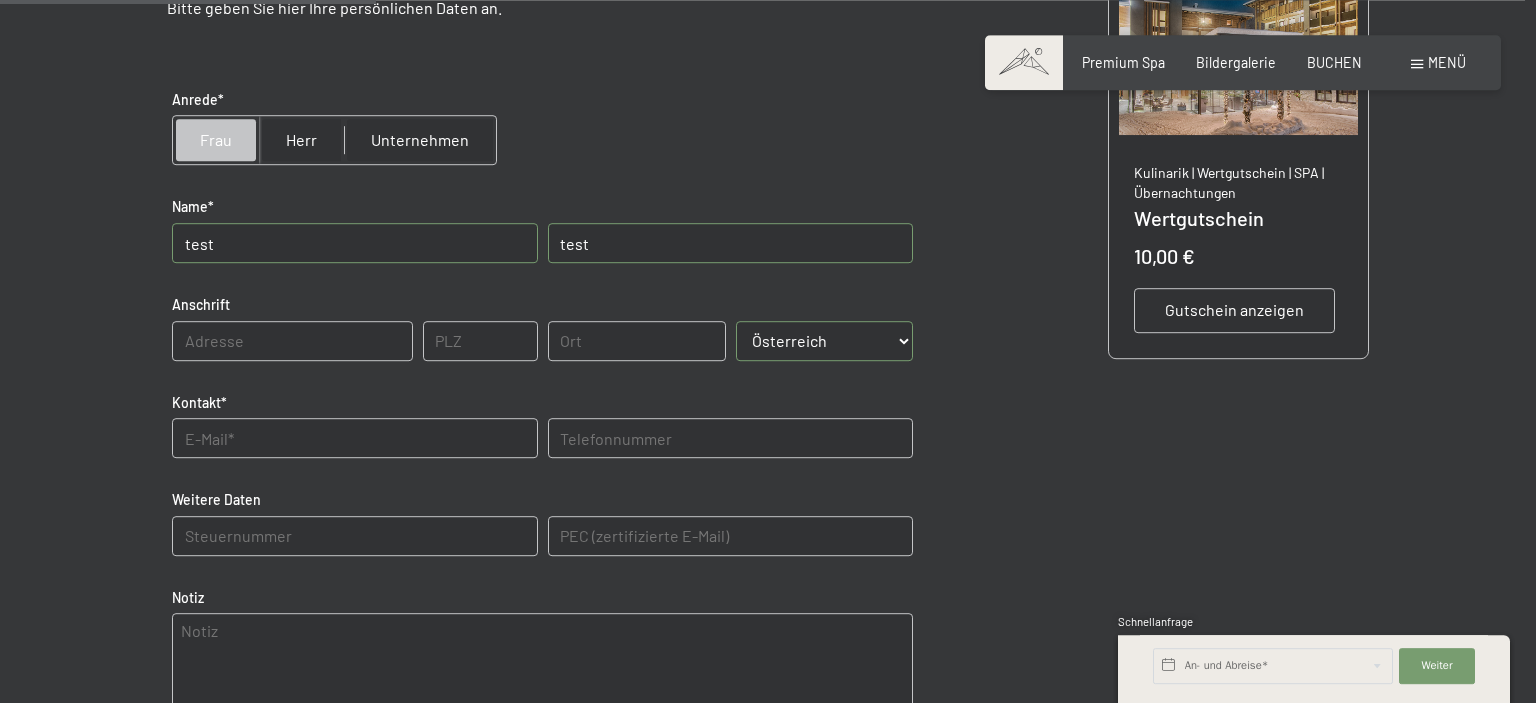 click at bounding box center (354, 438) 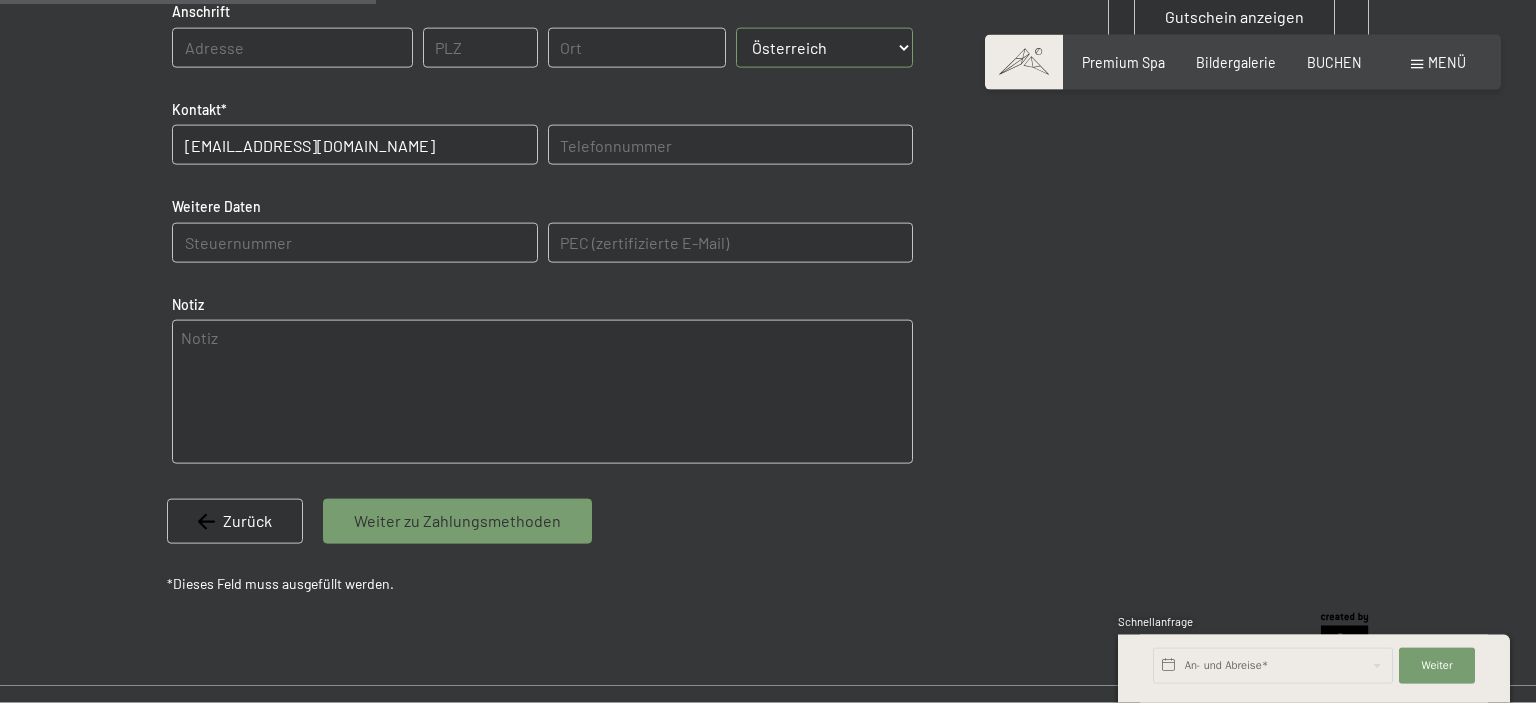 scroll, scrollTop: 770, scrollLeft: 0, axis: vertical 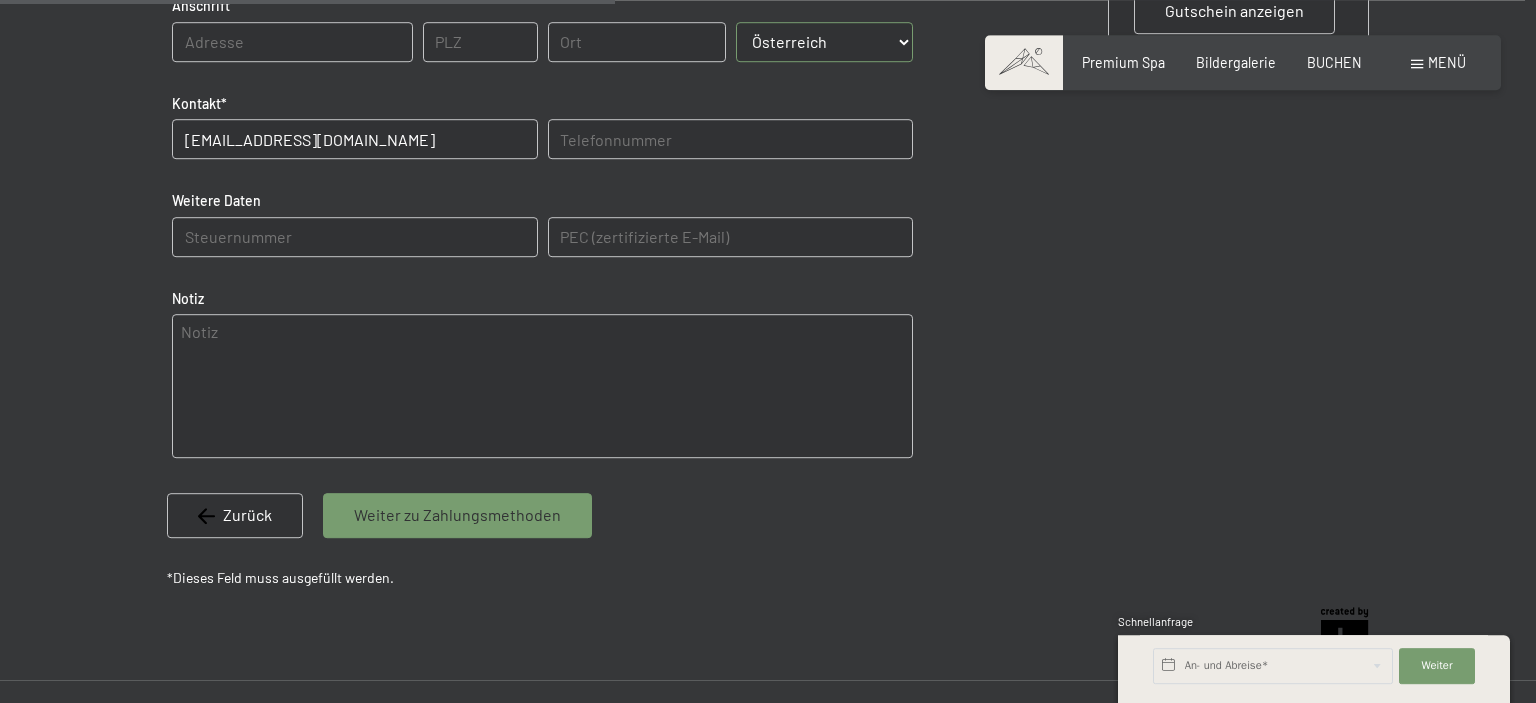 type on "[EMAIL_ADDRESS][DOMAIN_NAME]" 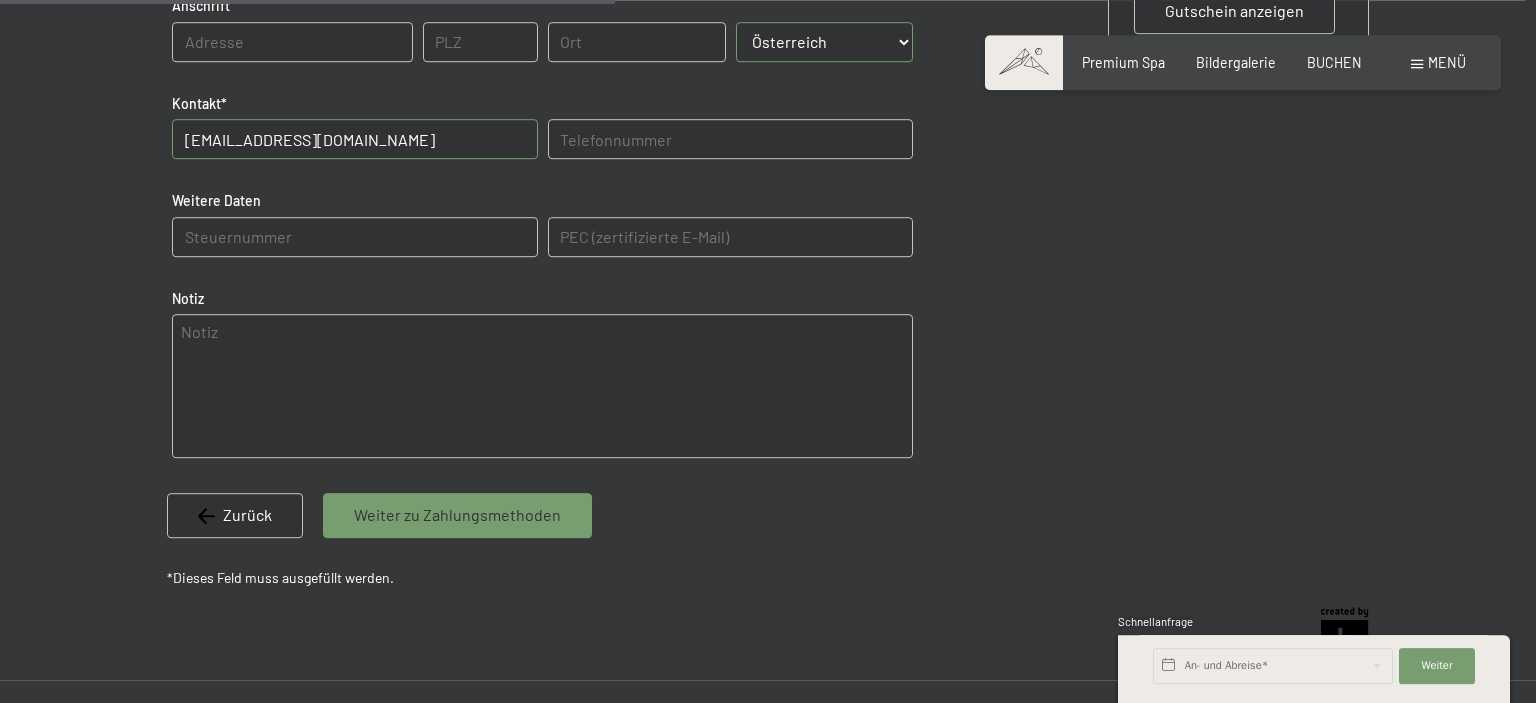 click on "Weiter zu Zahlungsmethoden" at bounding box center [457, 515] 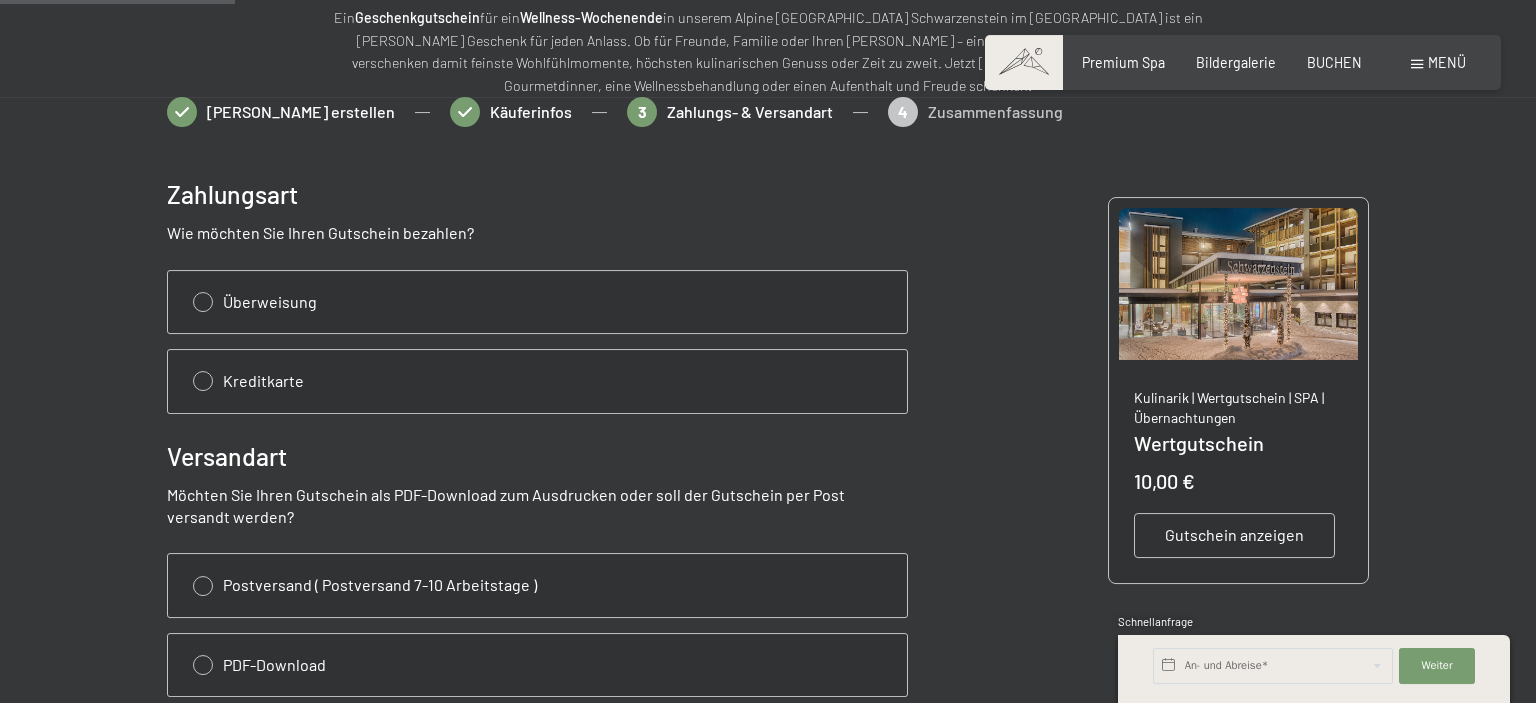 scroll, scrollTop: 243, scrollLeft: 0, axis: vertical 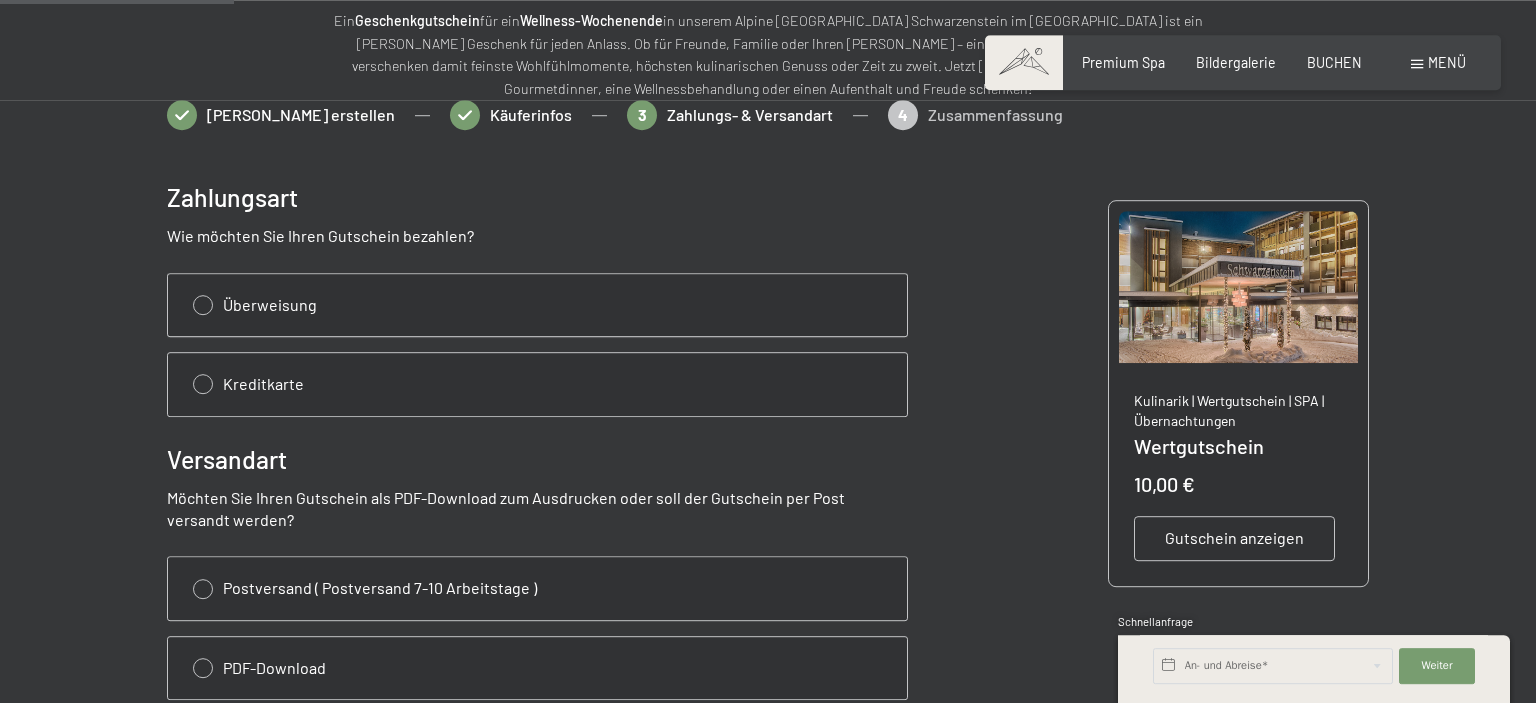 click at bounding box center (537, 305) 